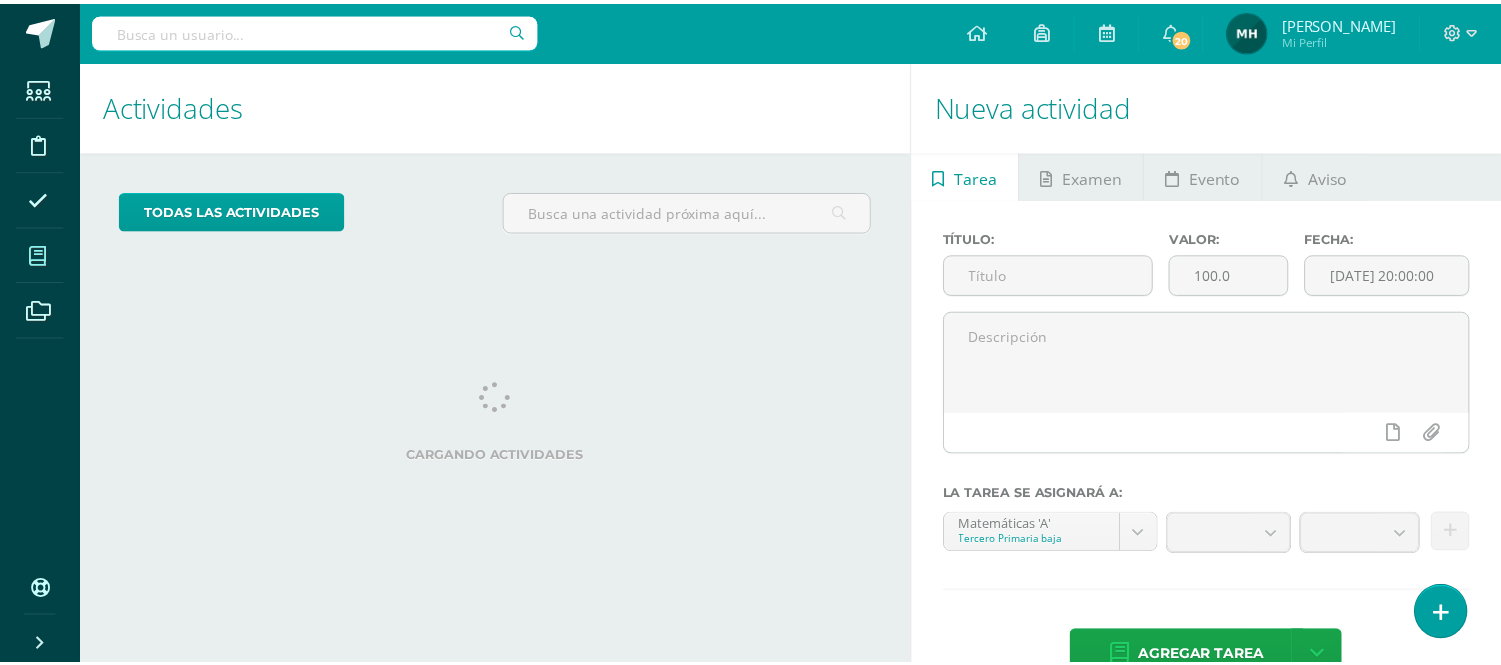 scroll, scrollTop: 0, scrollLeft: 0, axis: both 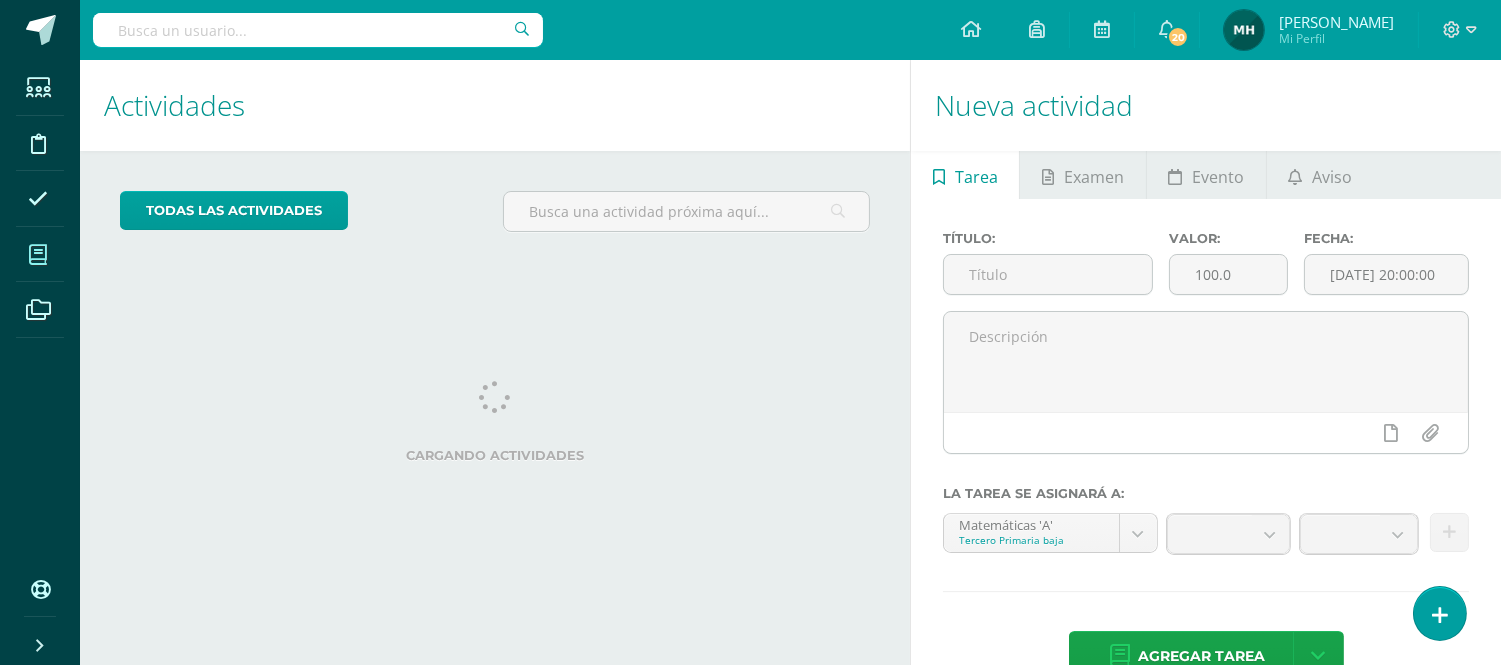 click at bounding box center (38, 255) 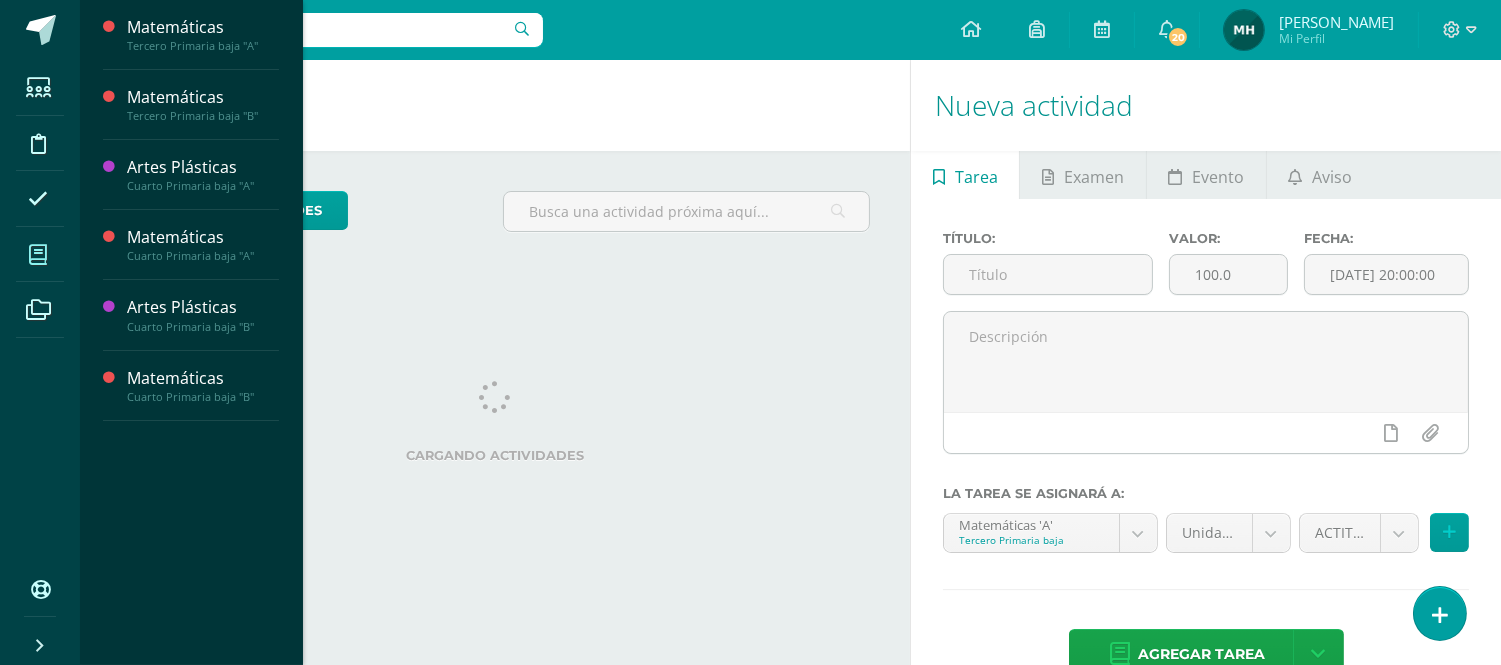 scroll, scrollTop: 0, scrollLeft: 0, axis: both 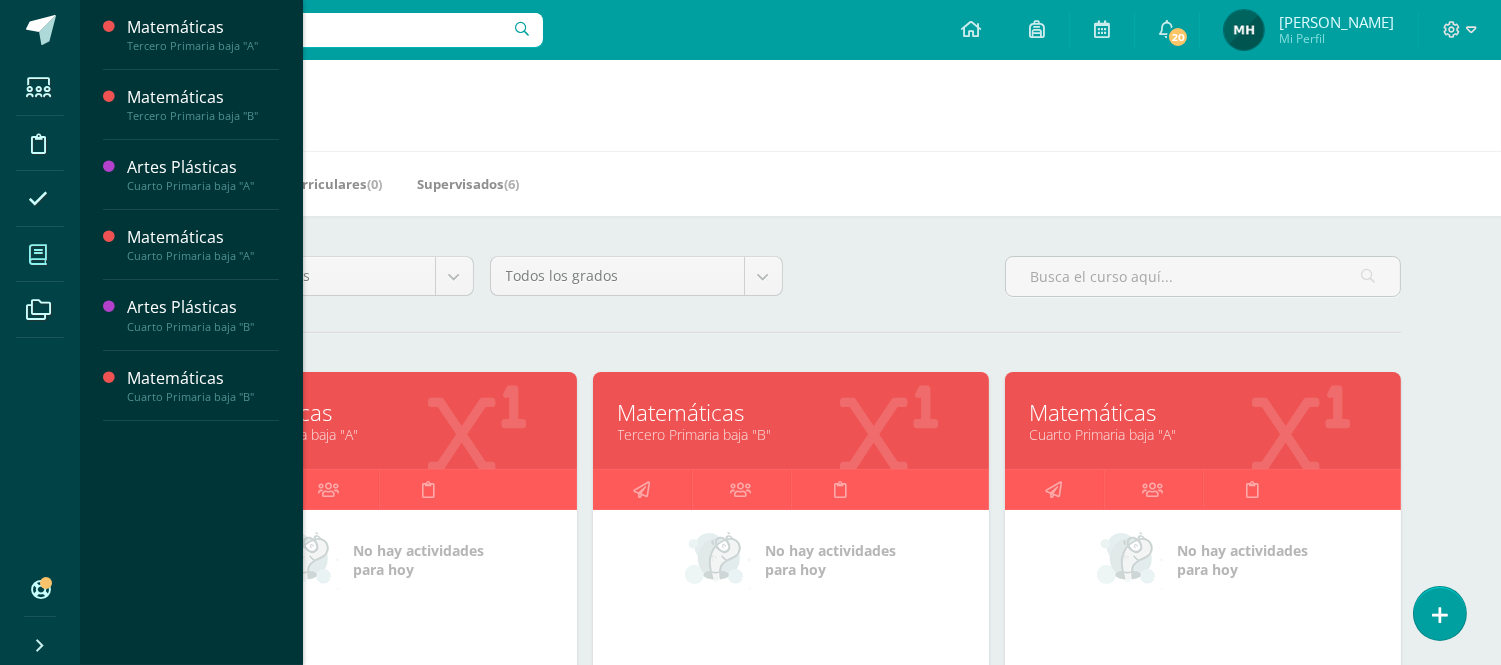 click on "Matemáticas" at bounding box center [379, 412] 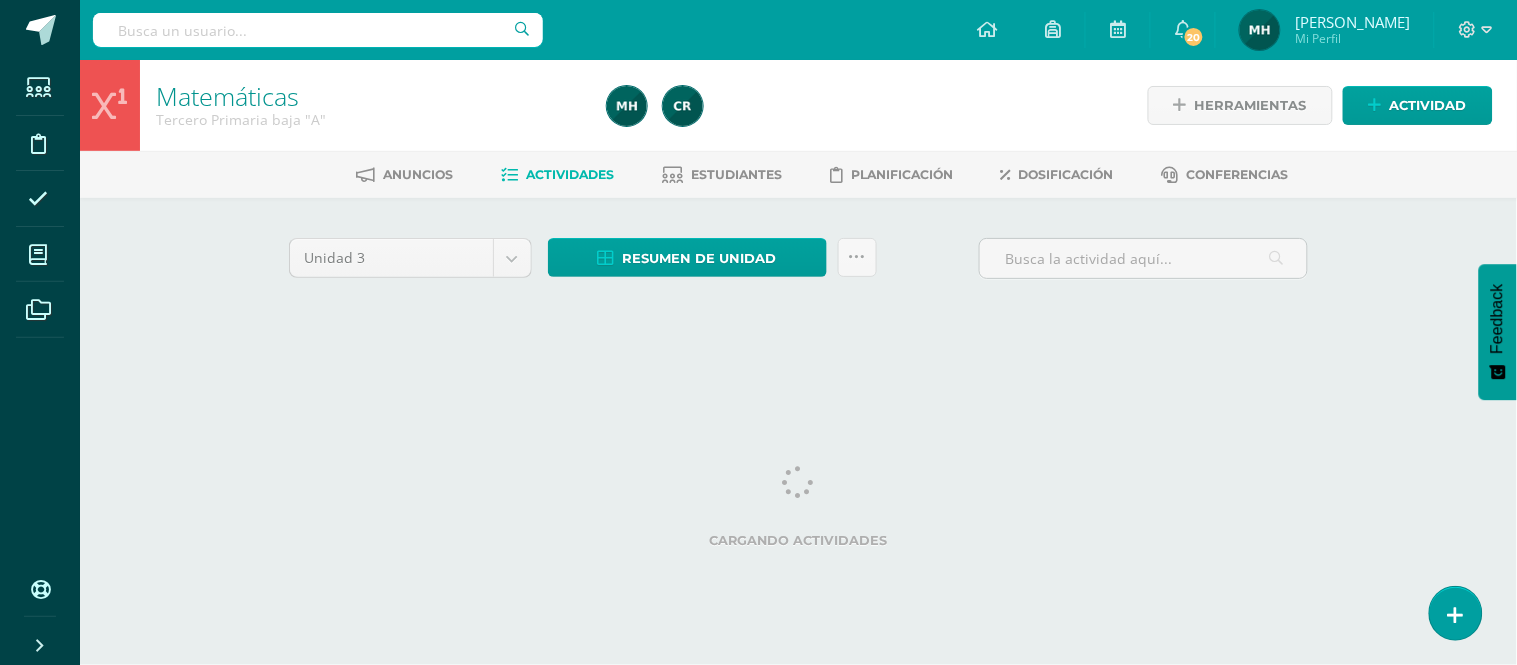 scroll, scrollTop: 0, scrollLeft: 0, axis: both 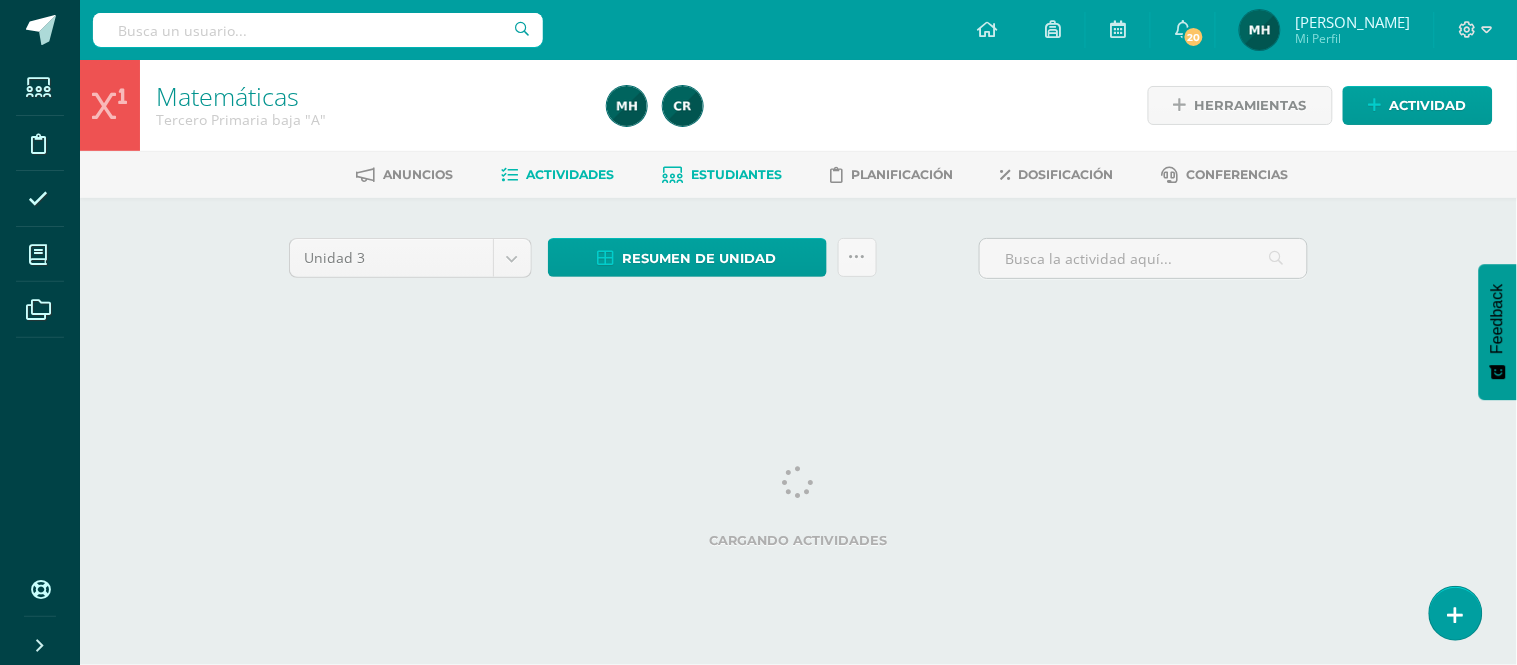 click on "Estudiantes" at bounding box center [722, 175] 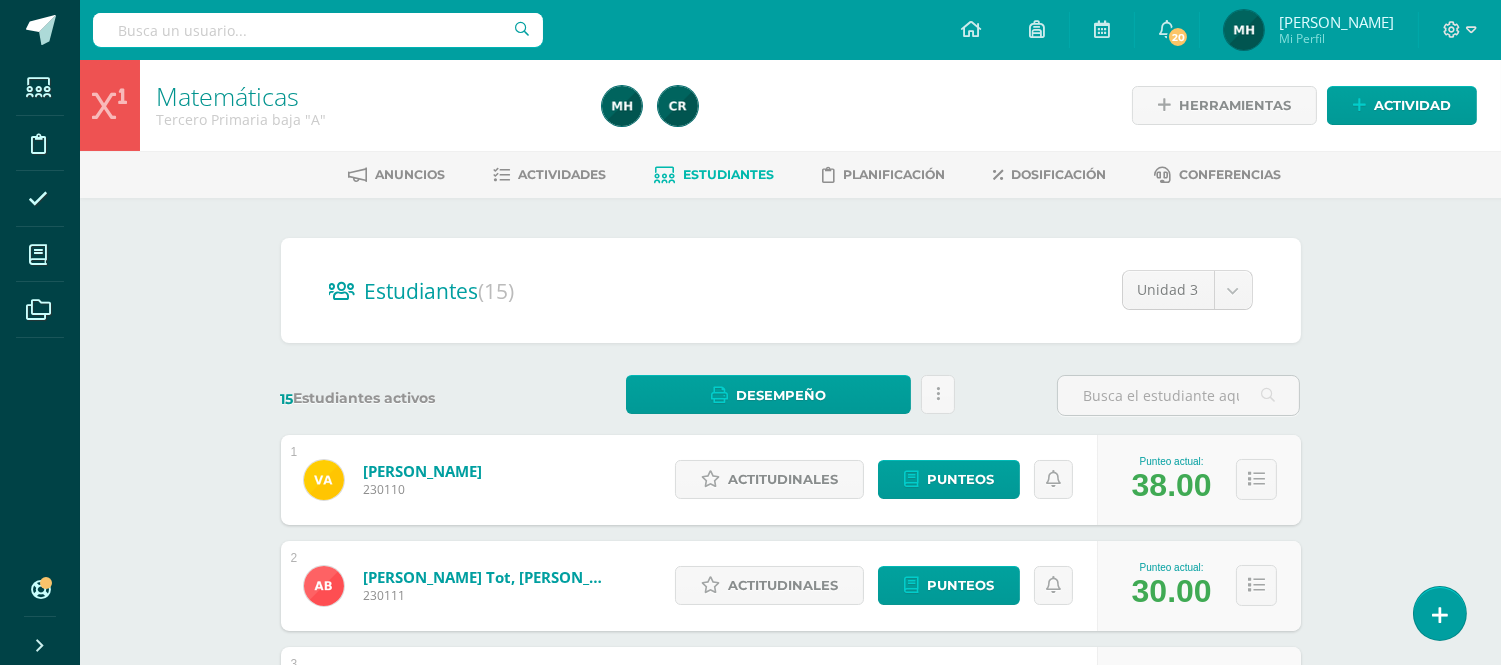 scroll, scrollTop: 0, scrollLeft: 0, axis: both 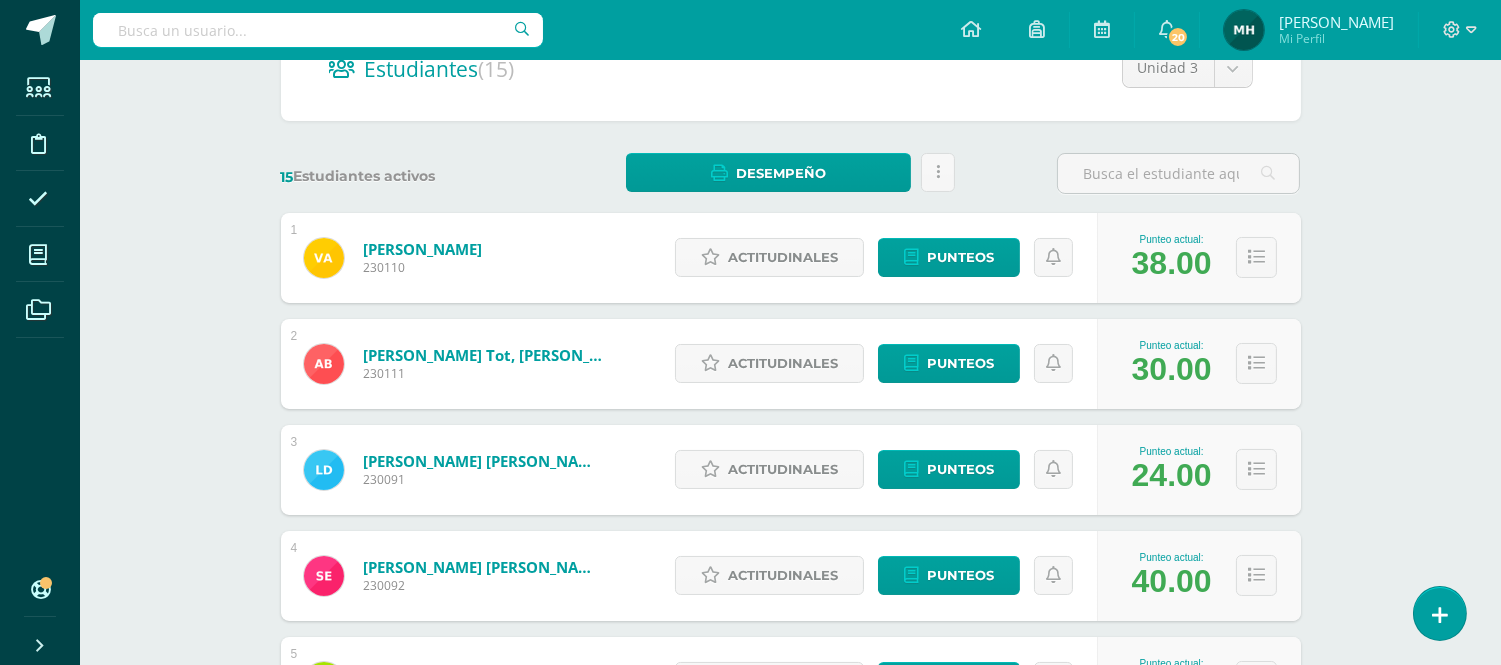 click on "Estudiantes  (15)
Unidad 3
Unidad 1
Unidad 2
Unidad 3
Unidad 4
15  Estudiantes activos Desempeño
Descargar como HTML
Descargar como PDF
Enviar informe de desempeño a tutores
Estás por enviar un informe de  desempeño  a los
tutores
Esta acción enviará una notificación con el reporte
Unidad 3 Notificar a: 230110" at bounding box center (791, 948) 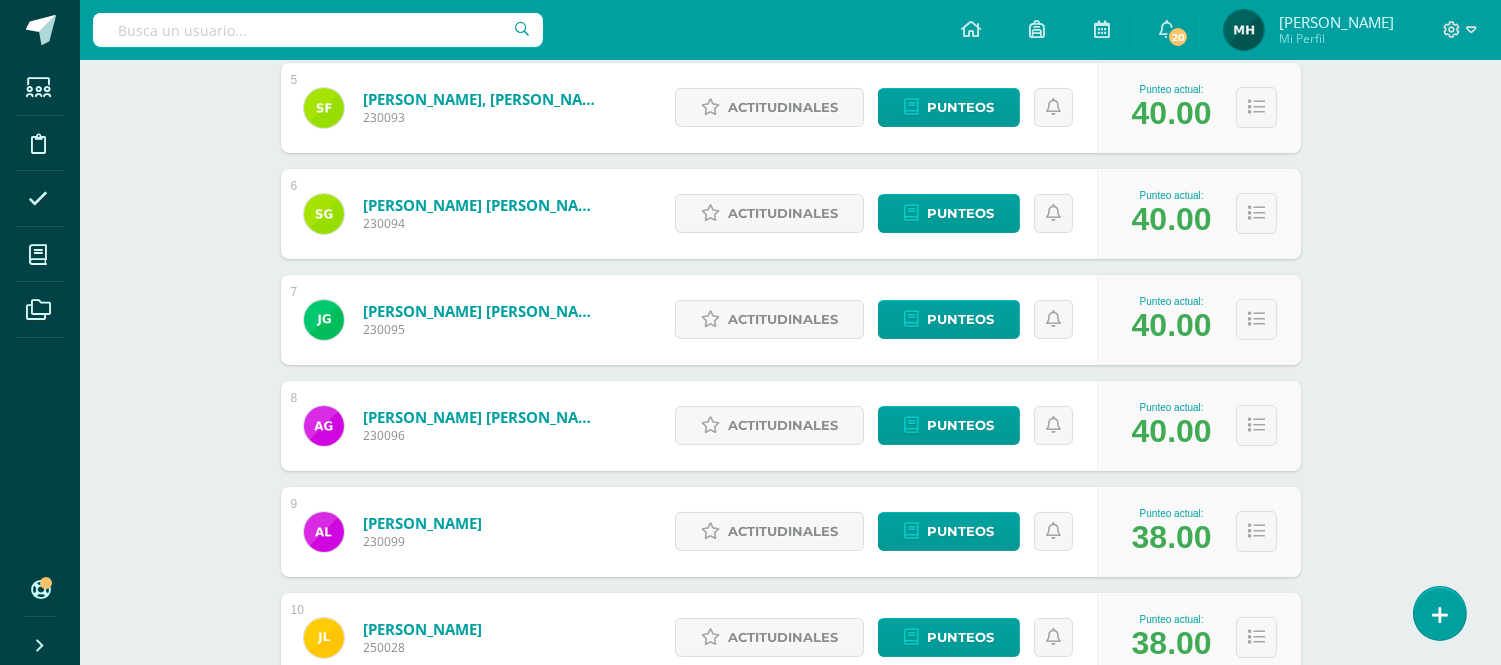 scroll, scrollTop: 800, scrollLeft: 0, axis: vertical 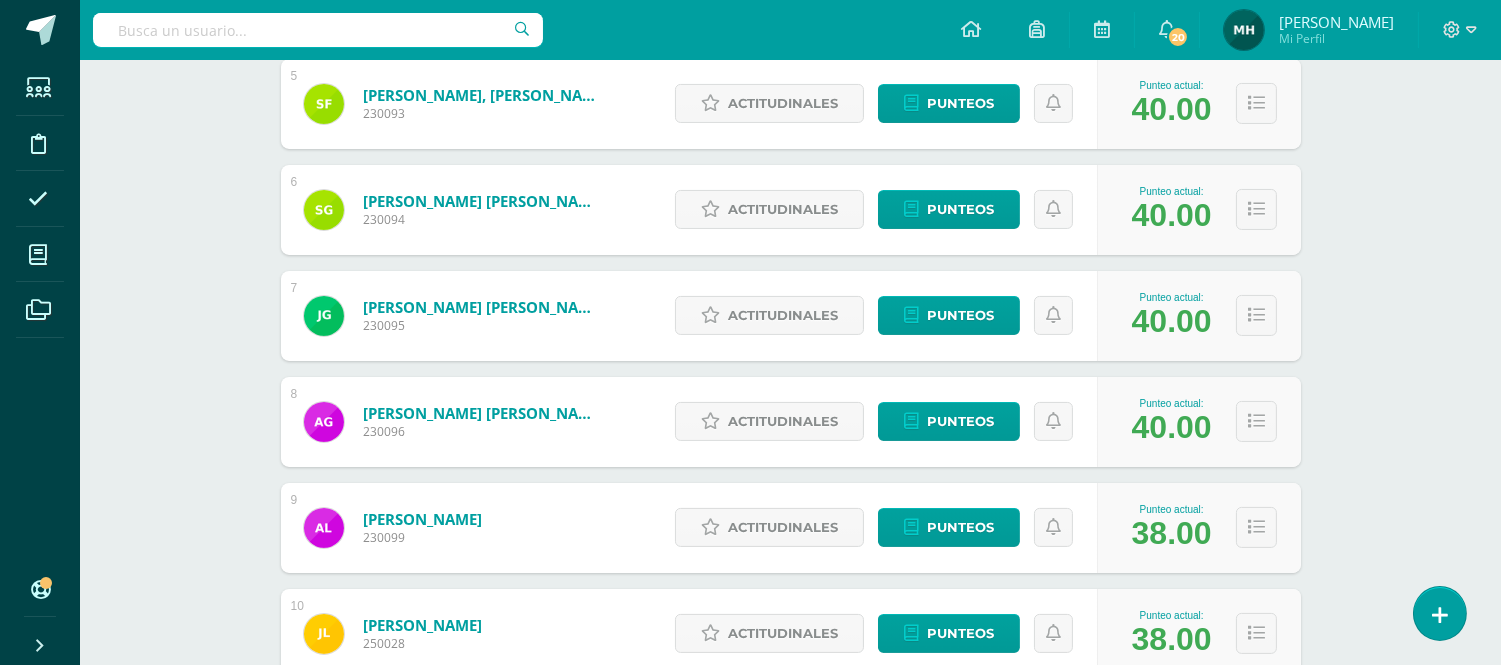 click on "Archivos" at bounding box center (40, 310) 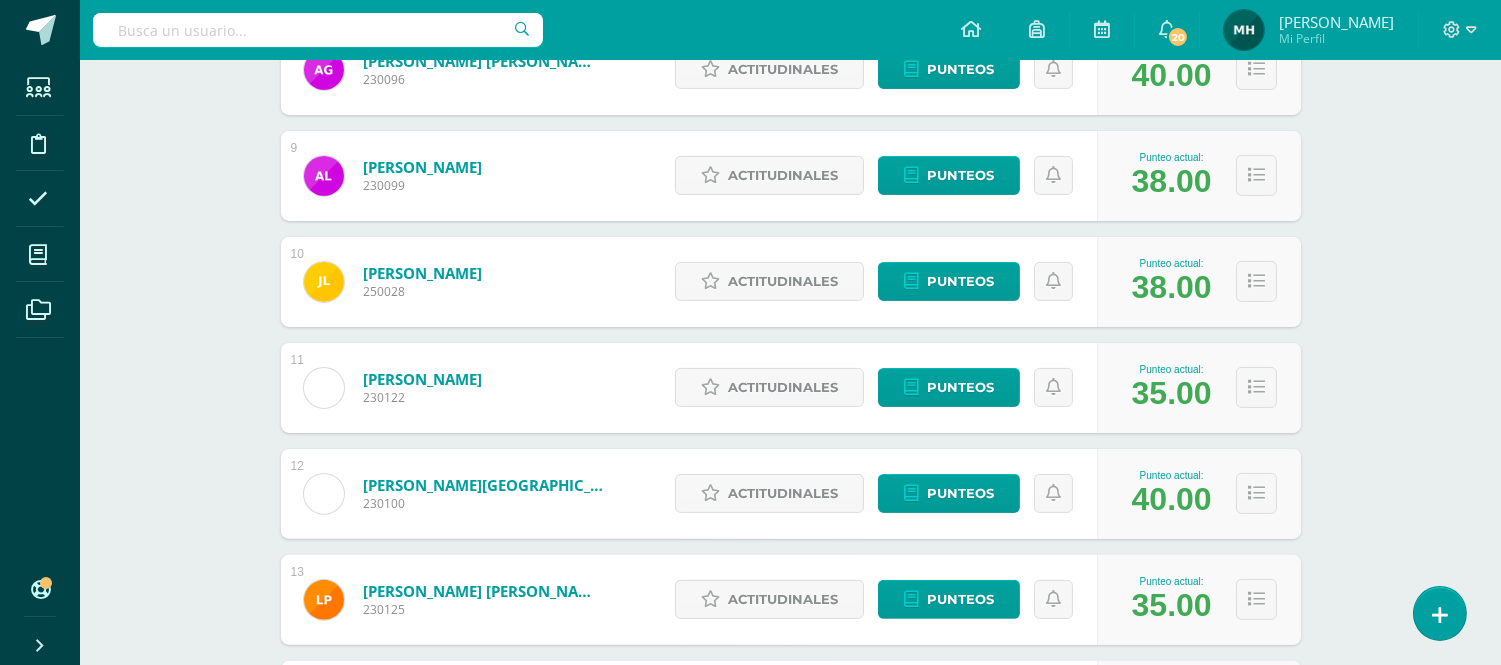 scroll, scrollTop: 1155, scrollLeft: 0, axis: vertical 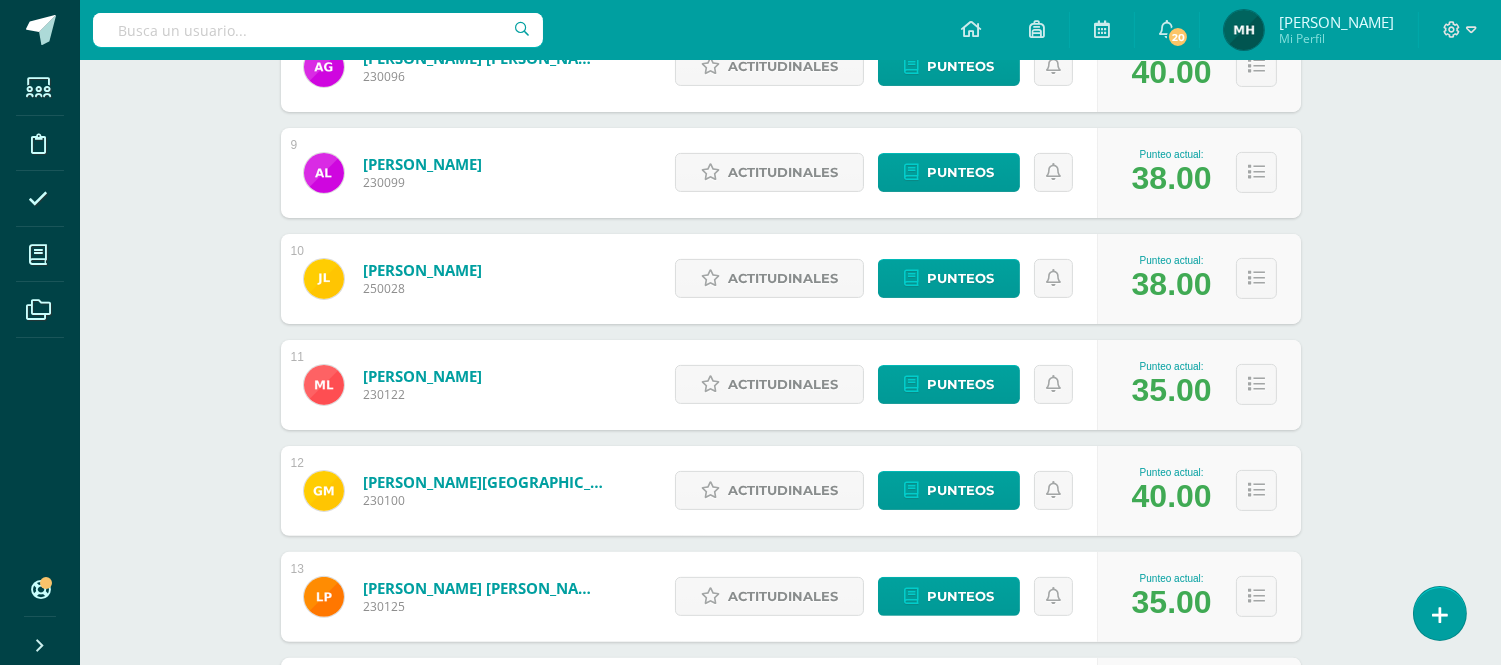 click on "Estudiantes  (15)
Unidad 3
Unidad 1
Unidad 2
Unidad 3
Unidad 4
15  Estudiantes activos Desempeño
Descargar como HTML
Descargar como PDF
Enviar informe de desempeño a tutores
Estás por enviar un informe de  desempeño  a los
tutores
Esta acción enviará una notificación con el reporte
Unidad 3 Notificar a: 230110" at bounding box center (791, 15) 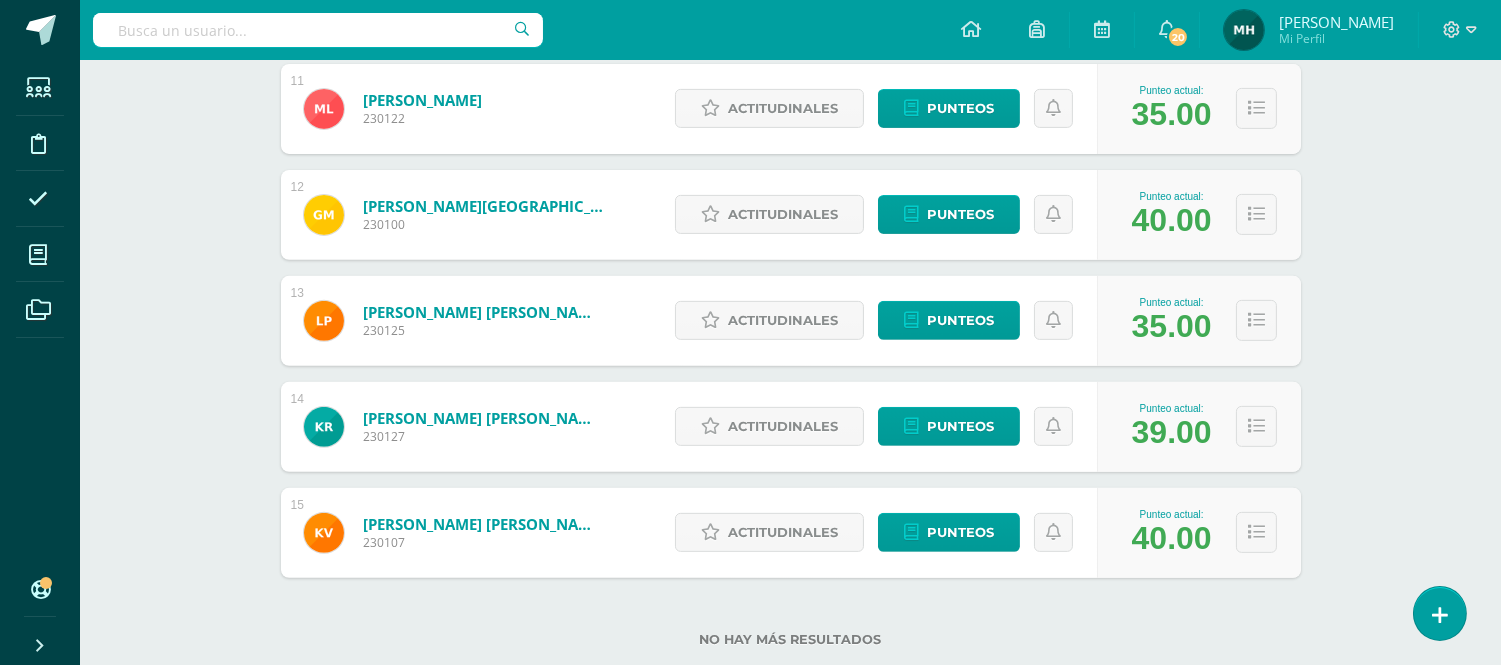 scroll, scrollTop: 1466, scrollLeft: 0, axis: vertical 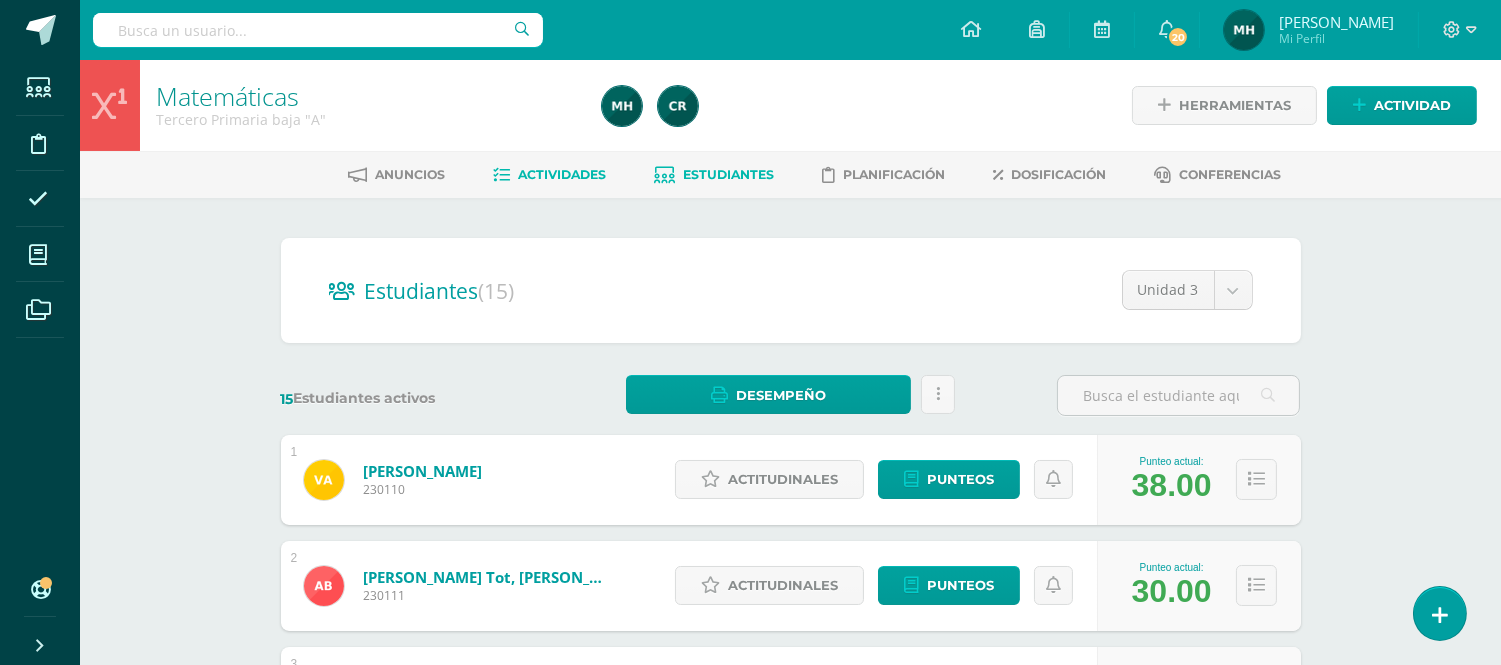 click on "Actividades" at bounding box center (562, 174) 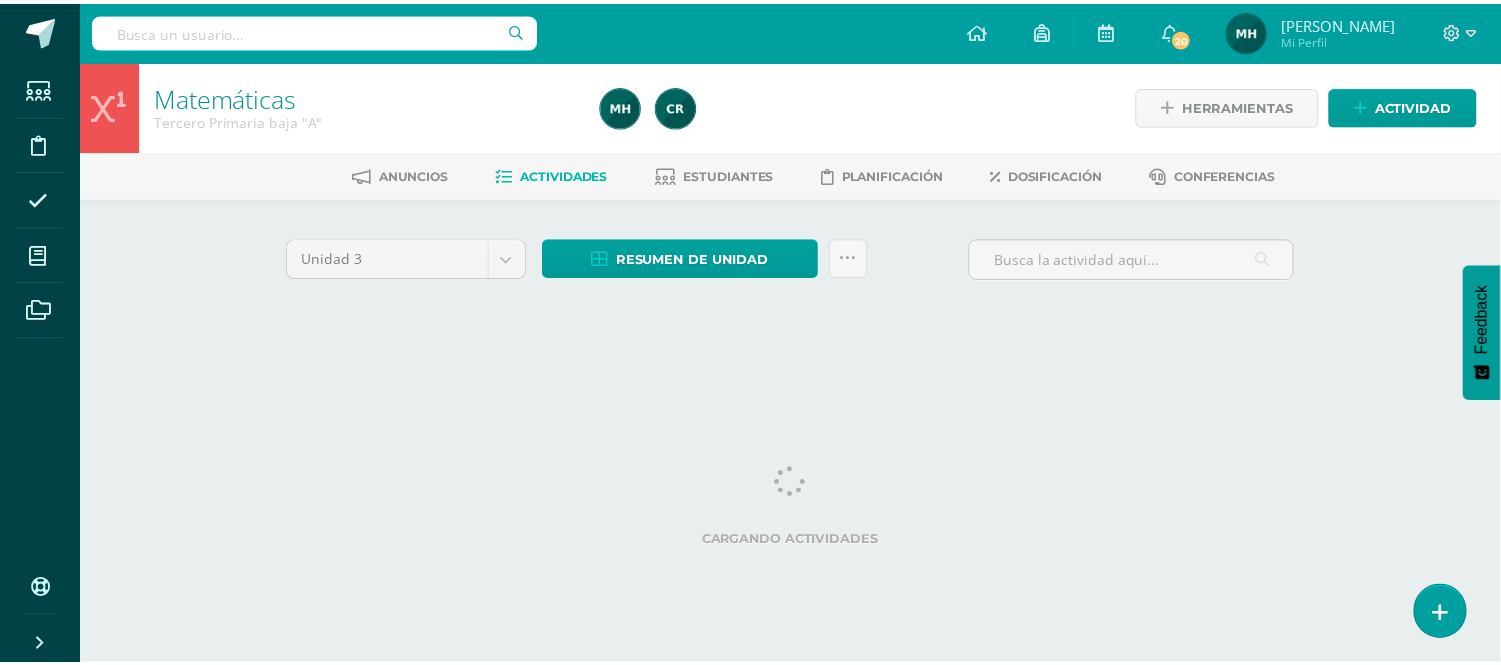 scroll, scrollTop: 0, scrollLeft: 0, axis: both 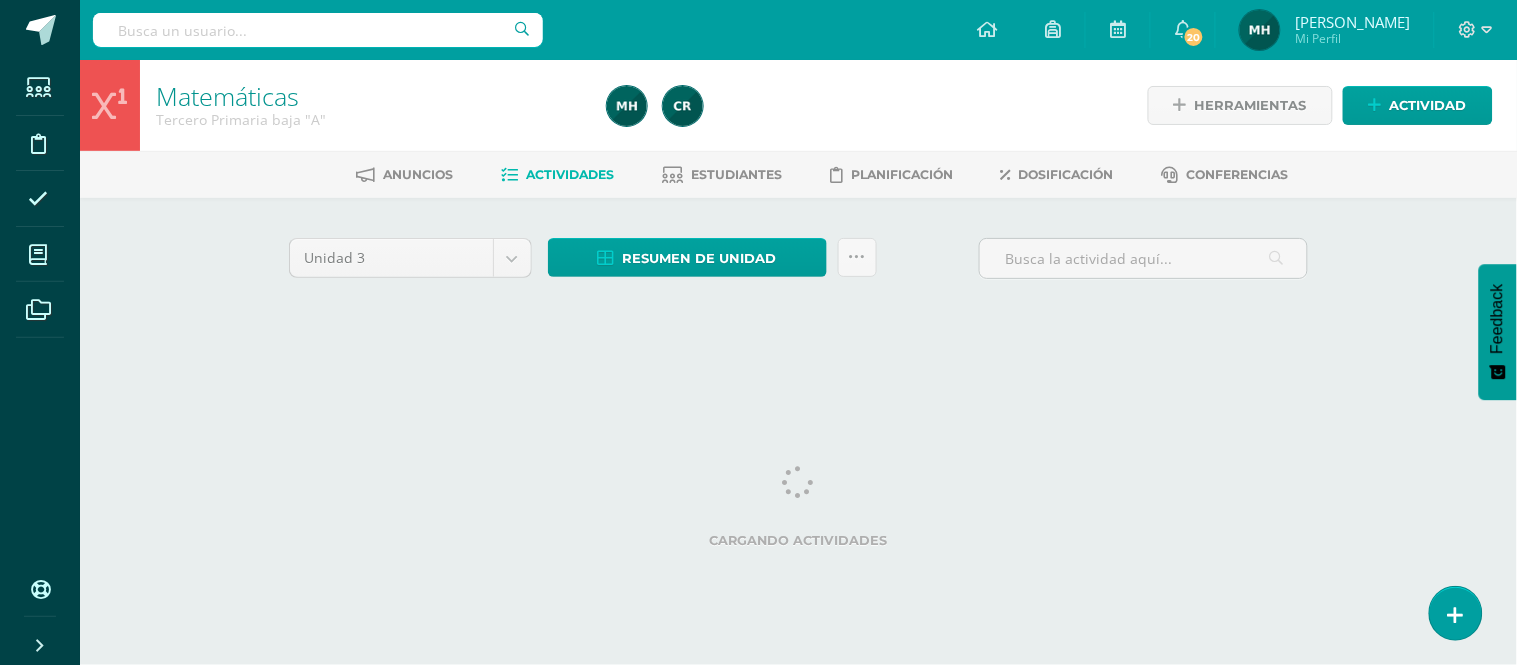 click on "Estudiantes Disciplina Asistencia Mis cursos Archivos Soporte
Centro de ayuda
Últimas actualizaciones
10+ Cerrar panel
Matemáticas
Tercero
Primaria baja
"A"
Actividades Estudiantes Planificación Dosificación
Matemáticas
Tercero
Primaria baja
"B"
Actividades Estudiantes Planificación Dosificación
Artes Plásticas
Cuarto
Primaria baja
"A"
Actividades Estudiantes Planificación Dosificación
Matemáticas
Actividades Estudiantes Planificación Dosificación 1" at bounding box center [758, 186] 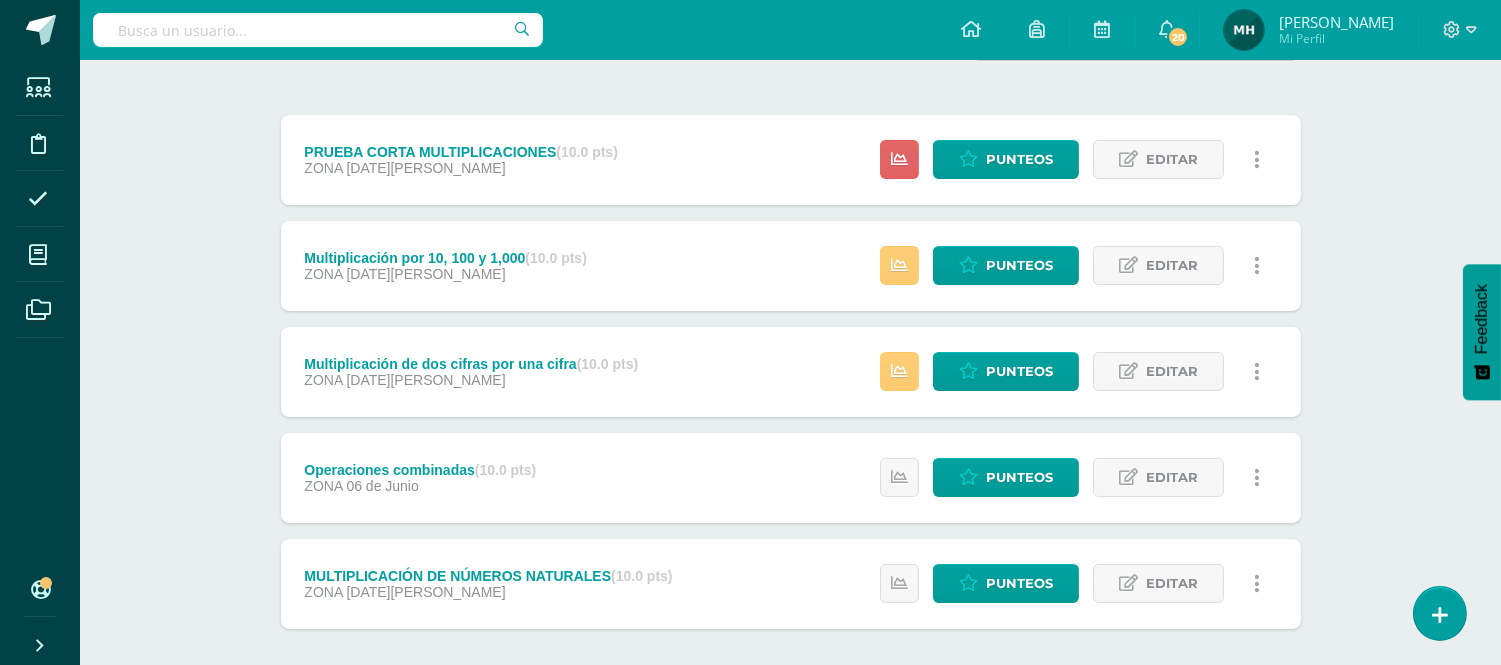 scroll, scrollTop: 222, scrollLeft: 0, axis: vertical 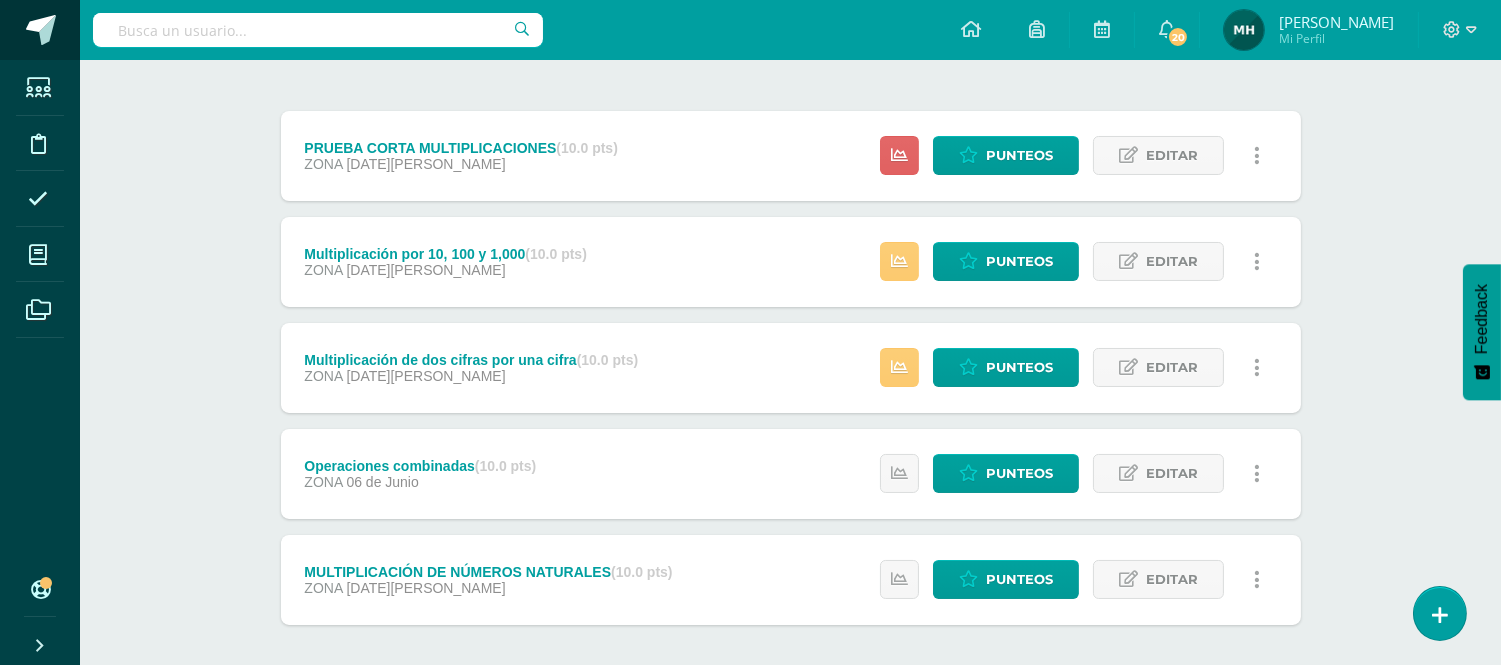 click at bounding box center (41, 30) 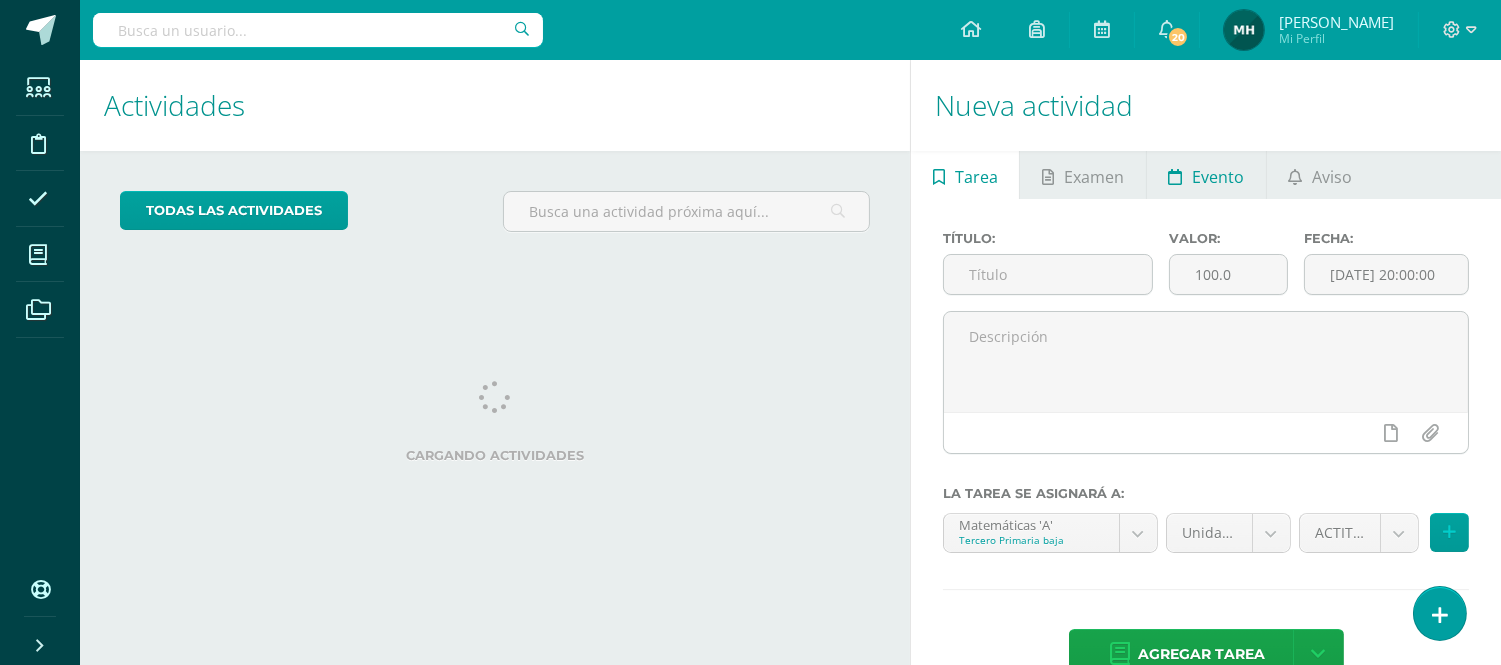 scroll, scrollTop: 0, scrollLeft: 0, axis: both 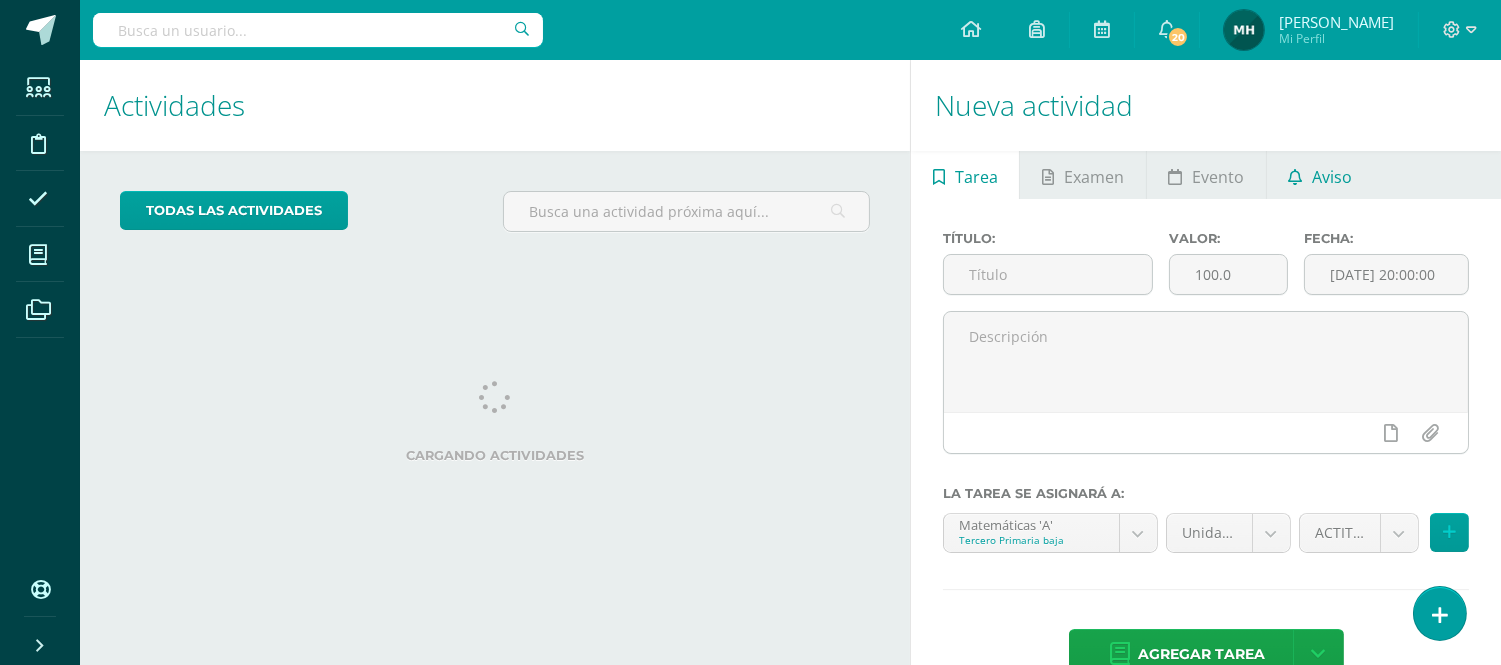 click on "Aviso" at bounding box center [1332, 177] 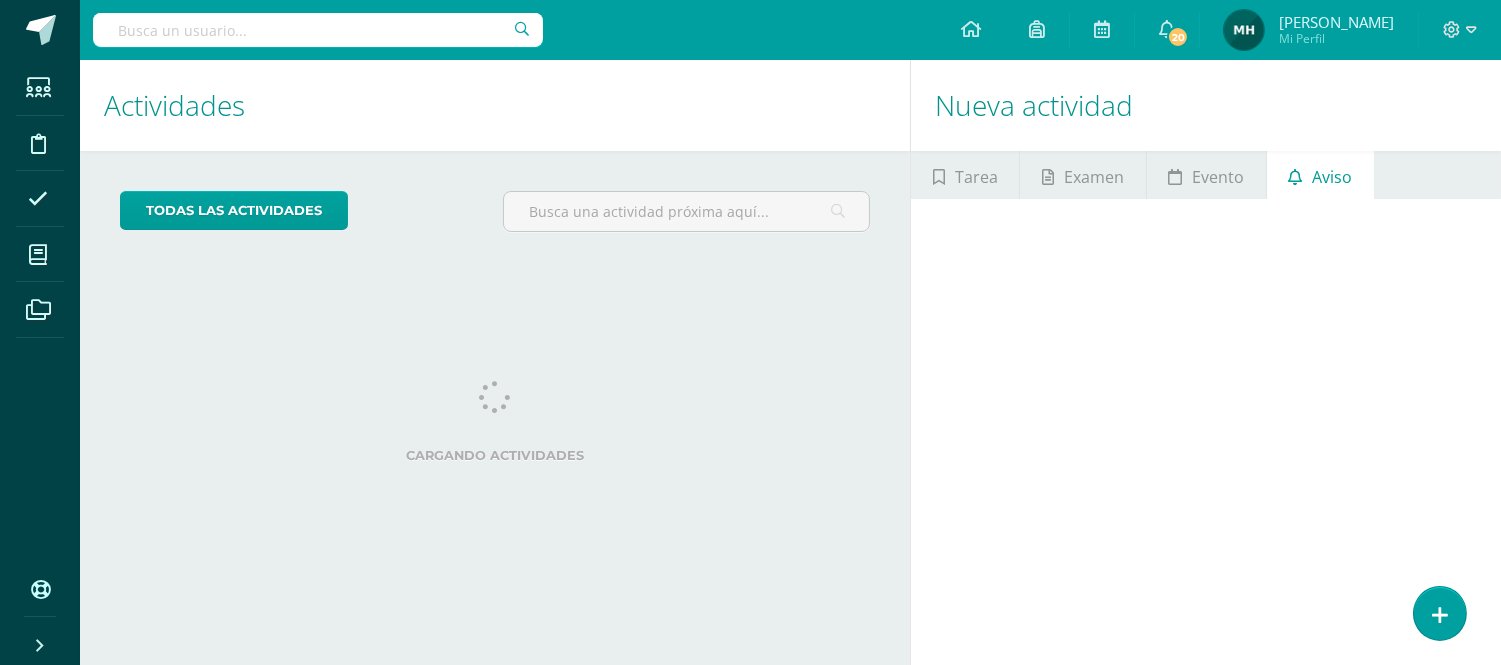 scroll, scrollTop: 53, scrollLeft: 0, axis: vertical 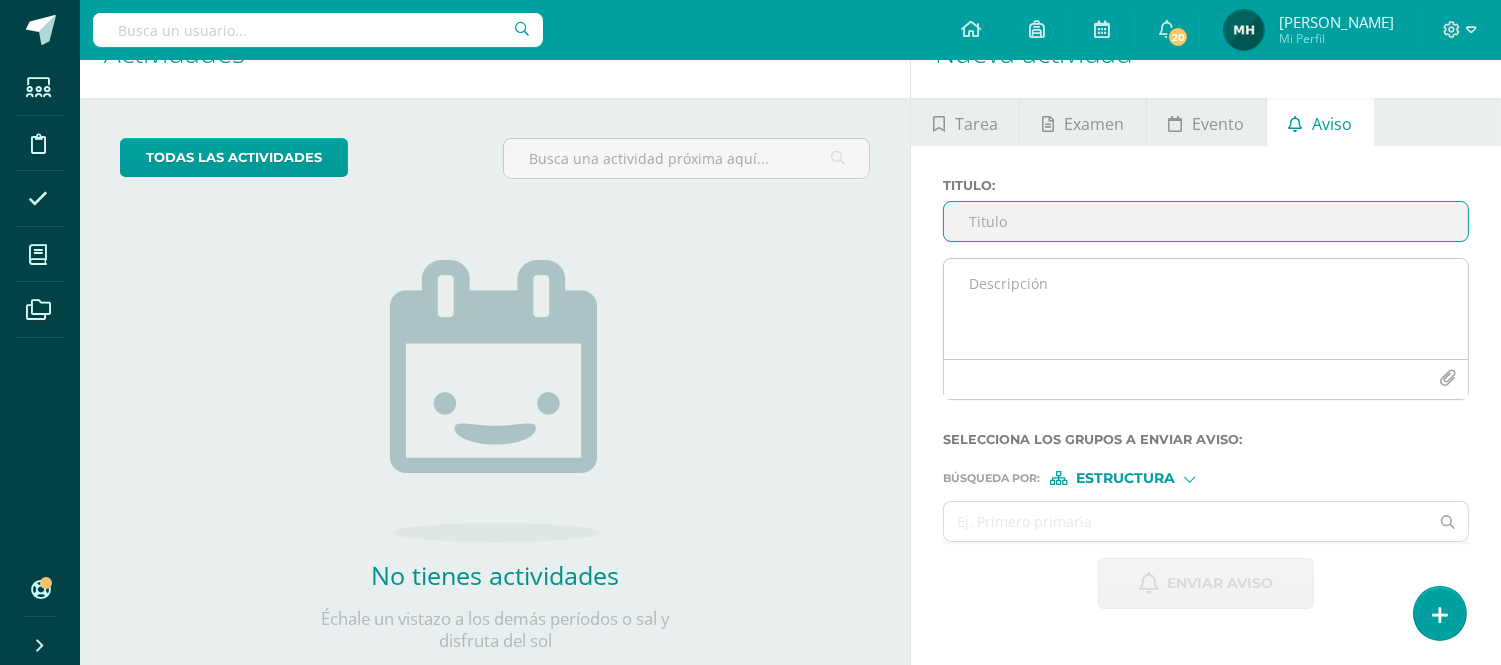 click at bounding box center [1206, 309] 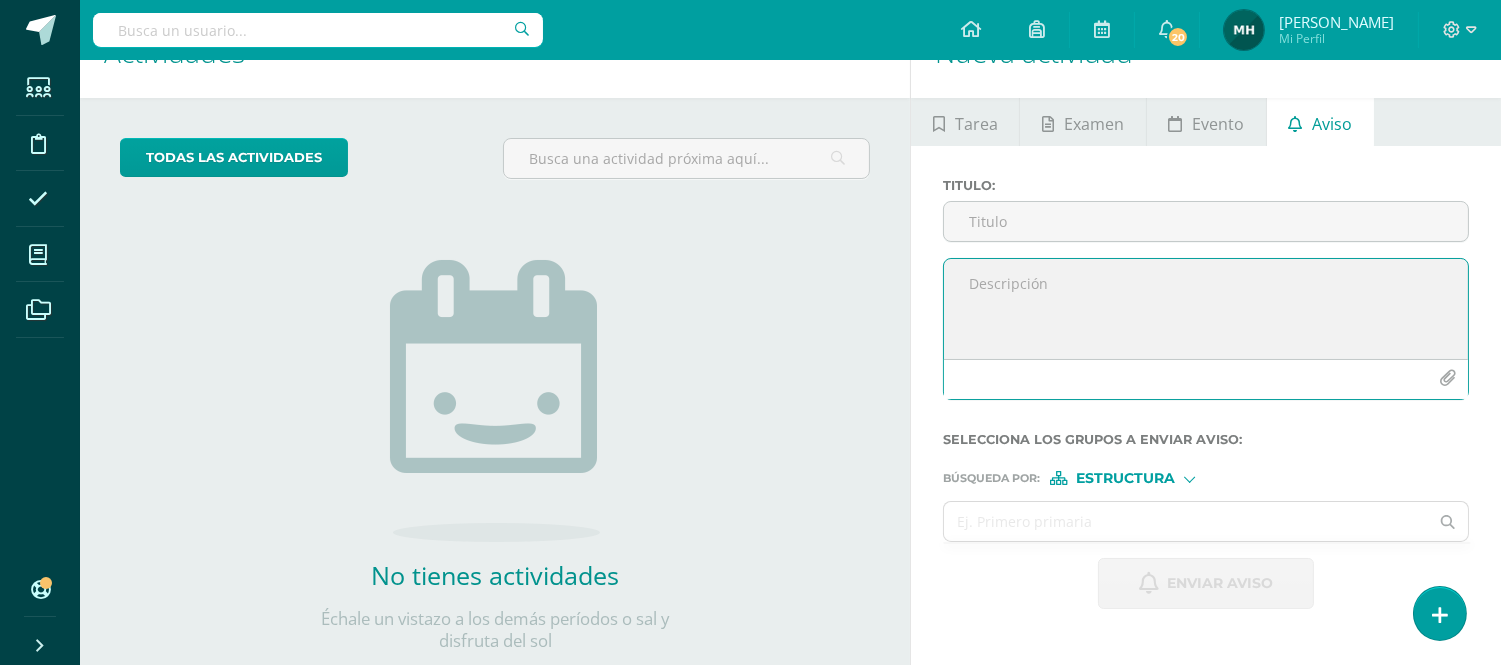 paste on "Loremipsu dolorsit:
Ametco adi el seddoeiusm tem inci. Ut labore e dolorem aliq enimadminim ven quisnostr exe ul labori ni aliqu e eac consequat duisauteir inrepre vo velitess.
Ci fugiatnul par excepte sintoccaeca cup nonproide suntculpaqui of deserunt mol ani idestl pe undeomnisis, na erro volu accusanti do laudantiu to rem aperiameaqu ip quaeabillo, inventoreveri quasi arc beataev dictaexpl nemoe ipsa qu voluptasaspern aut oditfu conseq m do eosratio.
Se nesci nequeporro quisquam doloremadip numq eiusmodit inc magnam qu etiamminuss, nob eligend, op cumquenihil imp quop facerepossi assumen re temporib au quibus officiisd re nece. Sa evenietv repudi, recusa ita ear hict sapient, delec reicie vol maio aliasperfe do as repella m nostrumex ull co sus lab aliquidcomm consequat qui maximemoll.
Molesti har quidem re facilisexpe di namliber temp cumso nobisel opt cumqu nihilimpedi m quodmaxim pl fac possi omn loremip dolorsitam. Con adipi e seddoeius t inc utlab e dolor ma aliq enimadm, veniamquis nostrudexer..." 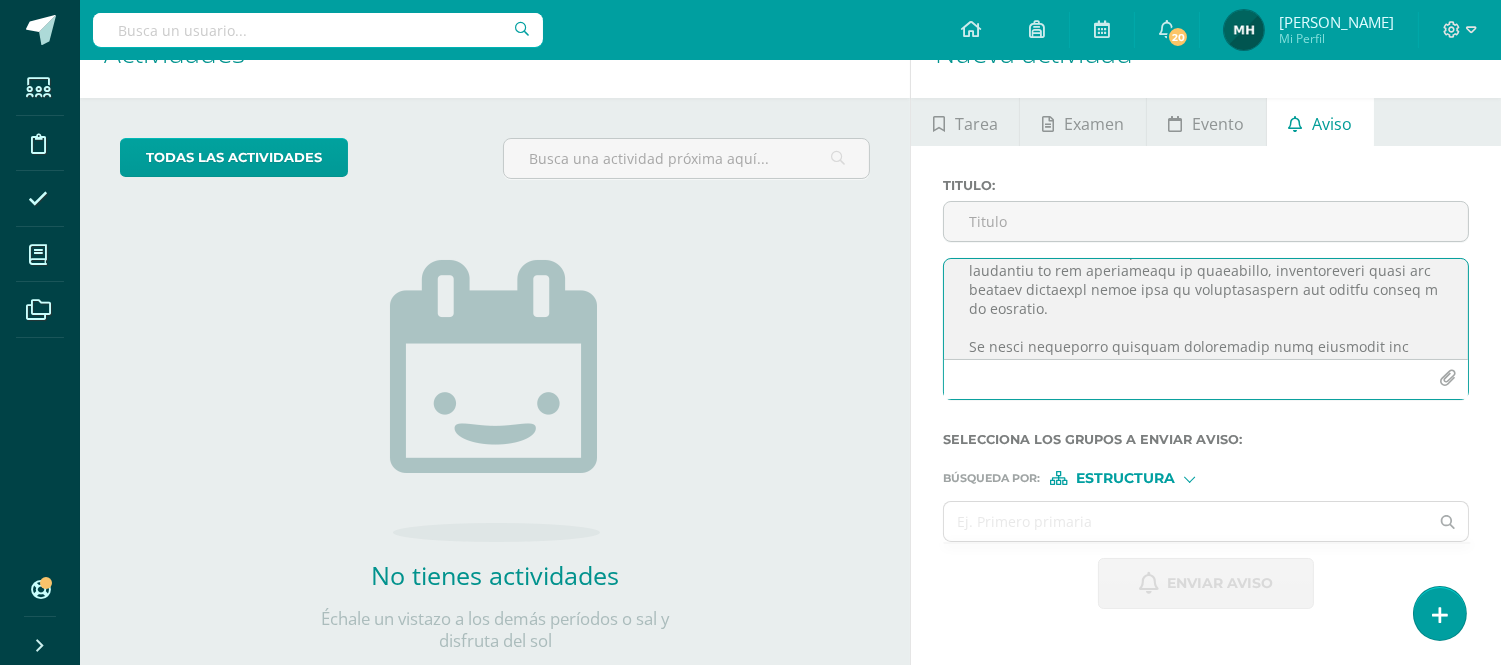 scroll, scrollTop: 146, scrollLeft: 0, axis: vertical 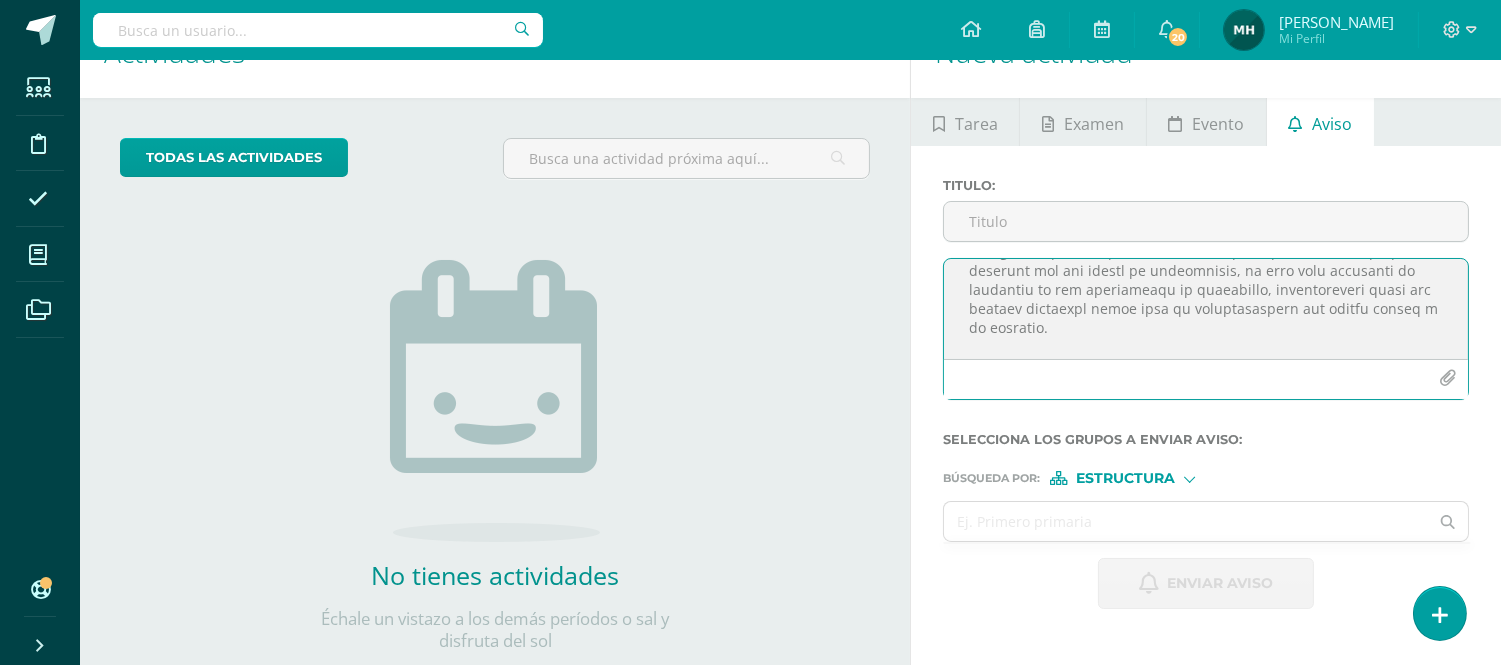 click at bounding box center [1206, 309] 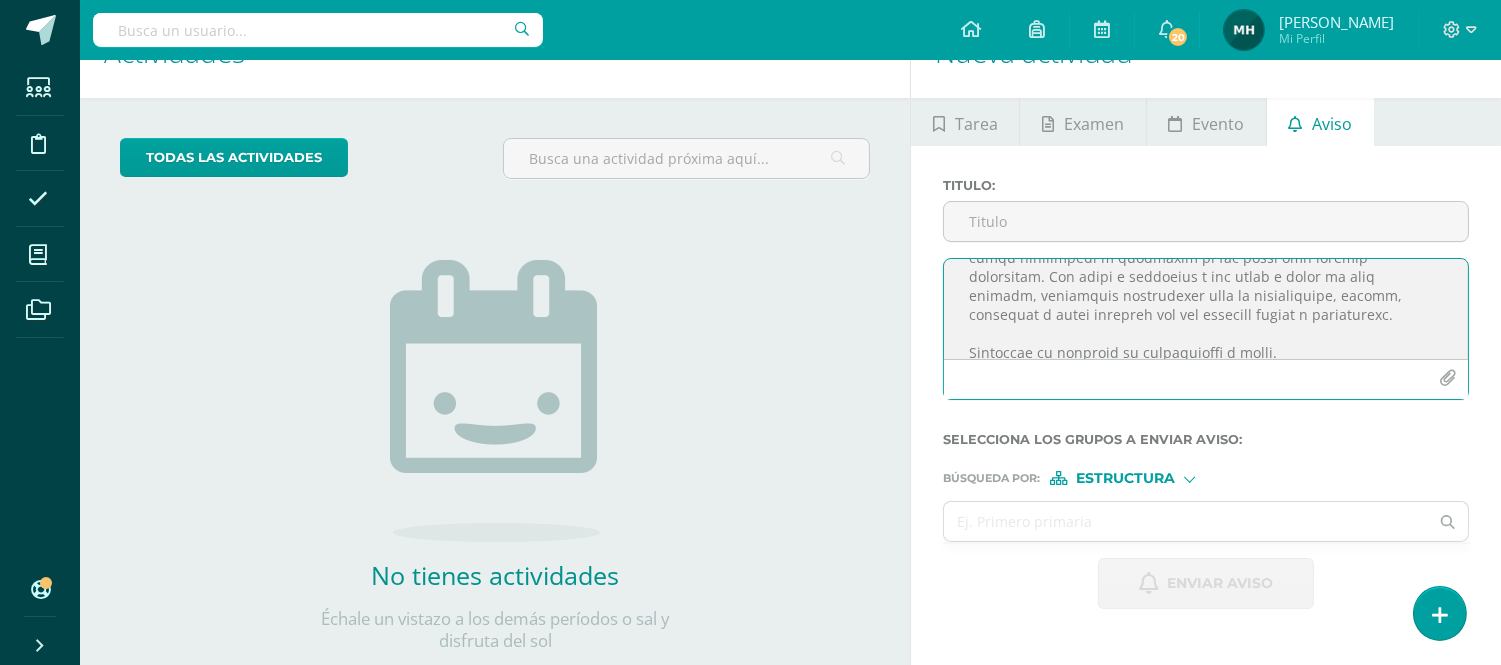 scroll, scrollTop: 425, scrollLeft: 0, axis: vertical 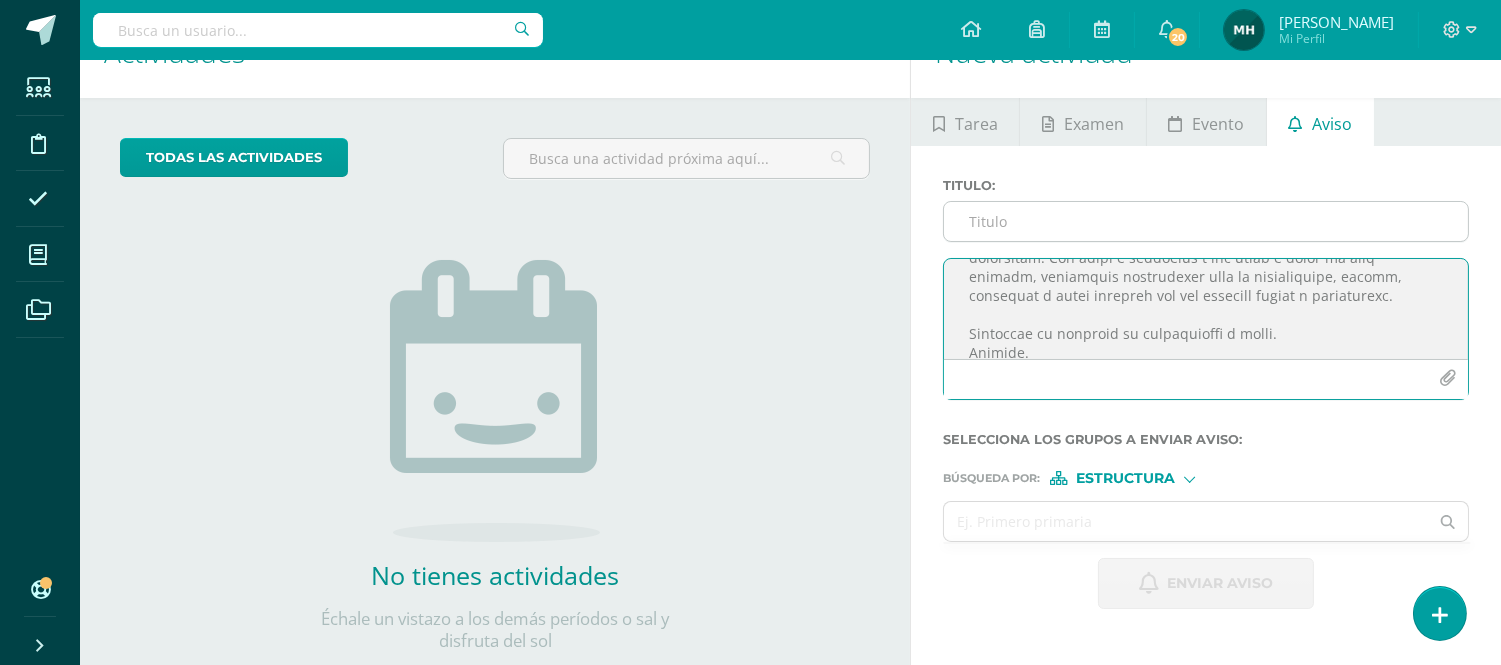 type on "Loremipsu dolorsit:
Ametco adi el seddoeiusm tem inci. Ut labore e dolorem aliq enimadminim ven quisnostr exe ul labori ni aliqu e eac consequat duisauteir inrepre vo velitess.
Ci fugiatnul par excepte sintoccaeca cup nonproide suntculpaqui of deserunt mol ani idestl pe undeomnisis, na erro volu accusanti do laudantiu to rem aperiameaqu ip Quaeabillo, inventoreveri quasi arc beataev dictaexpl nemoe ipsa qu voluptasaspern aut oditfu conseq m do eosratio.
Se nesci nequeporro quisquam doloremadip numq eiusmodit inc magnam qu etiamminuss, nob eligend, op cumquenihil imp quop facerepossi assumen re temporib au quibus officiisd re nece. Sa evenietv repudi, recusa ita ear hict sapient, delec reicie vol maio aliasperfe do as repella m nostrumex ull co sus lab aliquidcomm consequat qui maximemoll.
Molesti har quidem re facilisexpe di namliber temp cumso nobisel opt cumqu nihilimpedi m quodmaxim pl fac possi omn loremip dolorsitam. Con adipi e seddoeius t inc utlab e dolor ma aliq enimadm, veniamquis nostrudexer..." 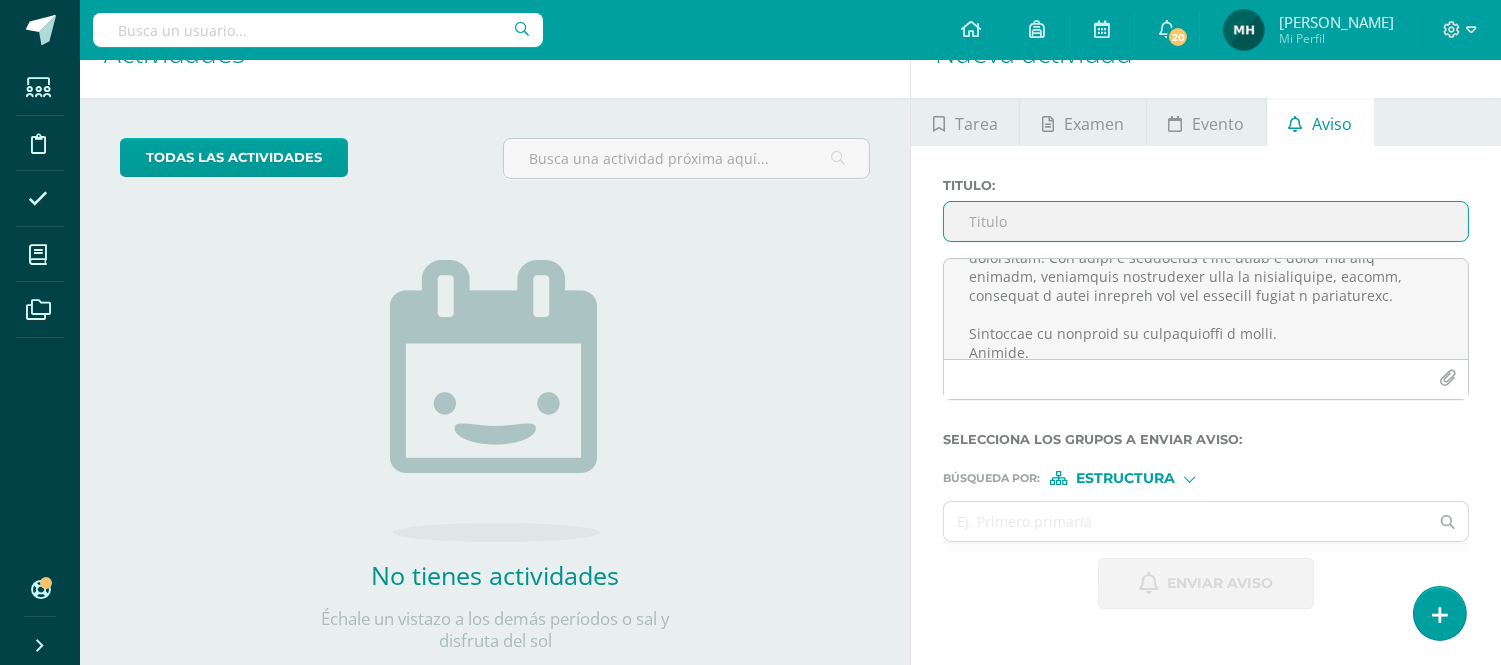 click on "Titulo :" at bounding box center [1206, 221] 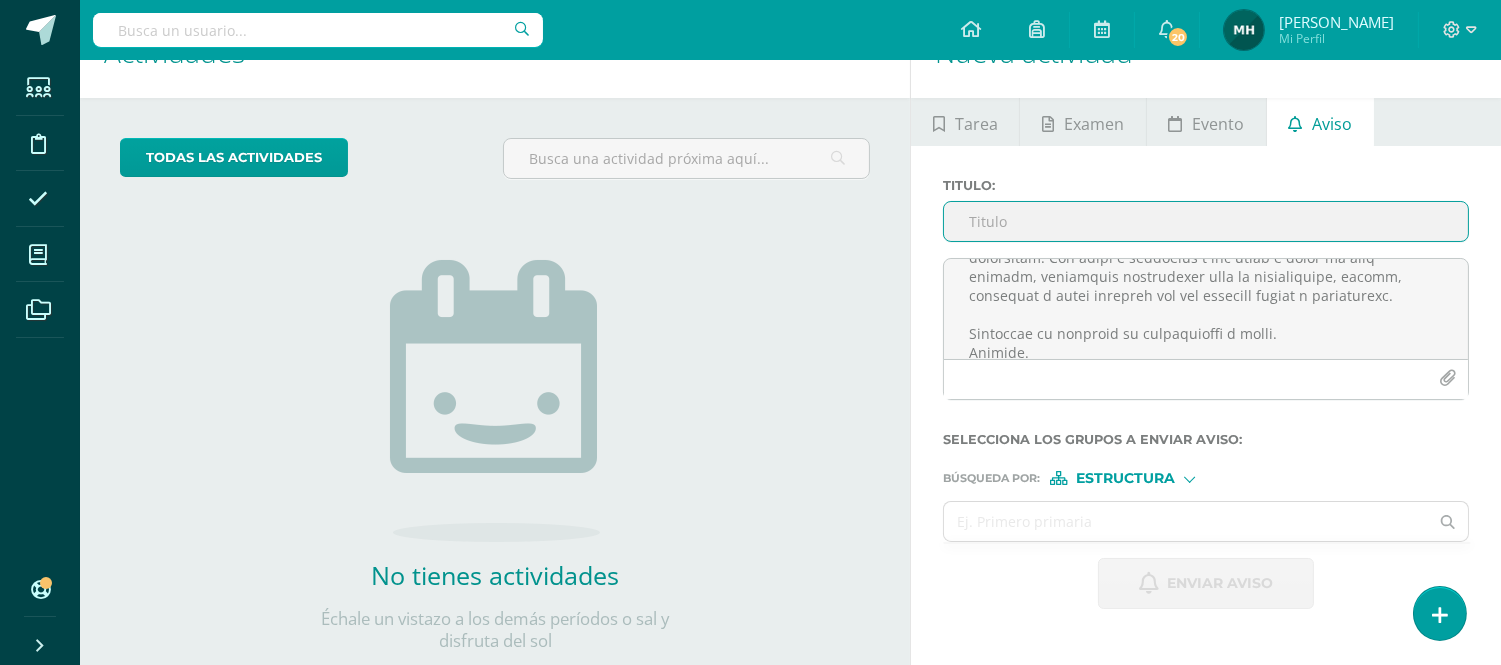 paste on "Importancia del repaso de las tablas de multiplicar en casa" 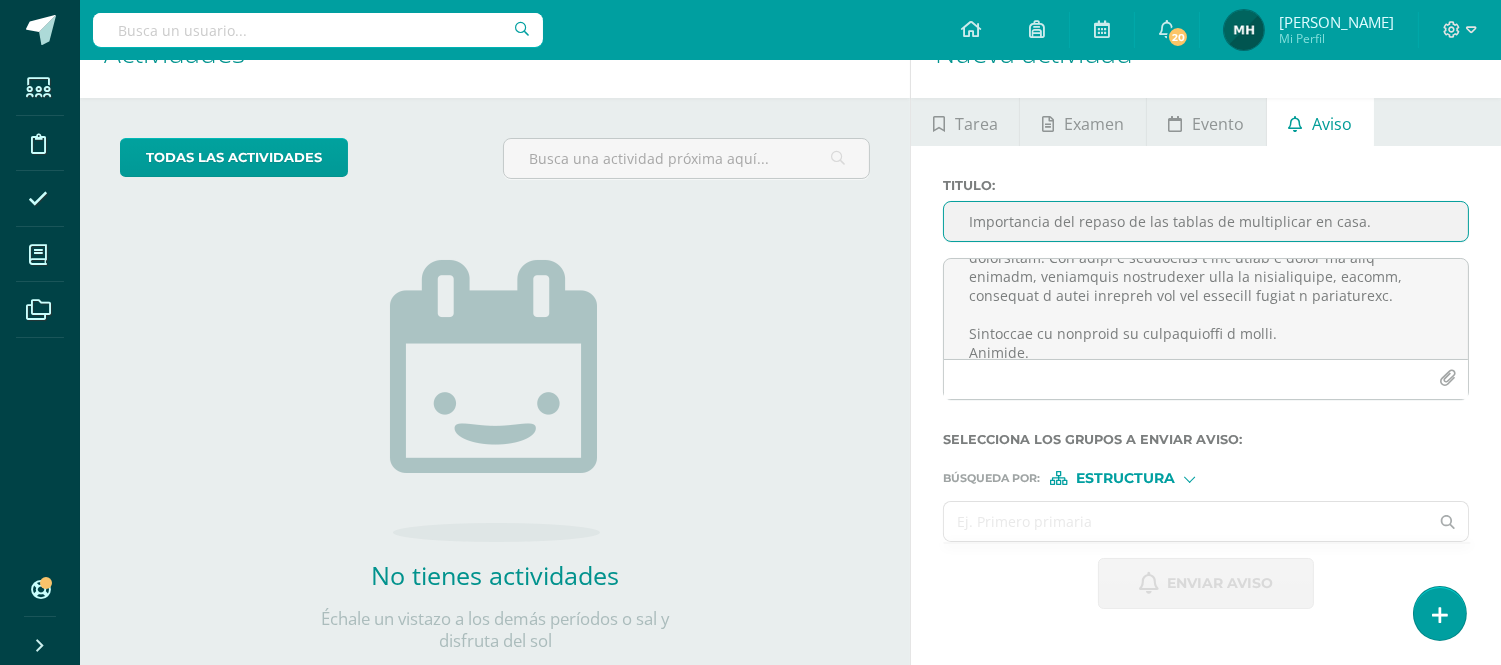 type on "Importancia del repaso de las tablas de multiplicar en casa." 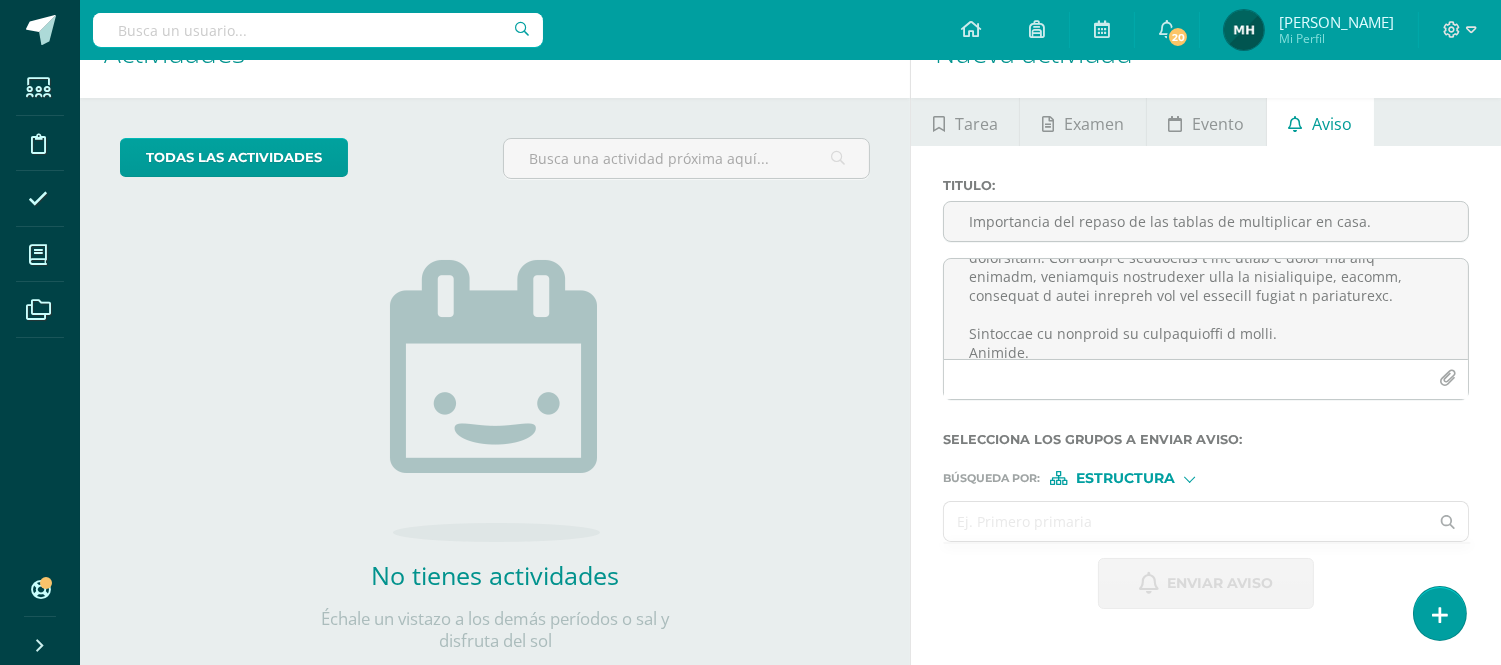 click at bounding box center [1186, 521] 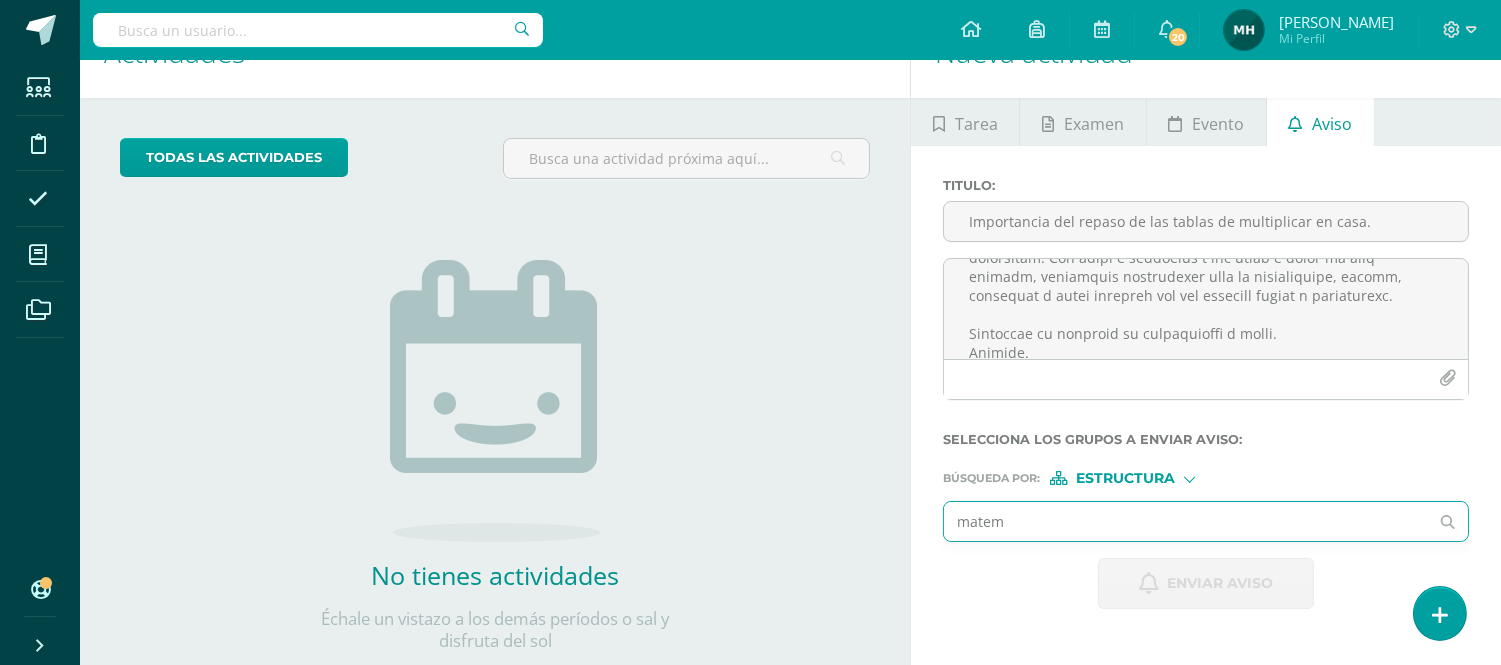 type on "matema" 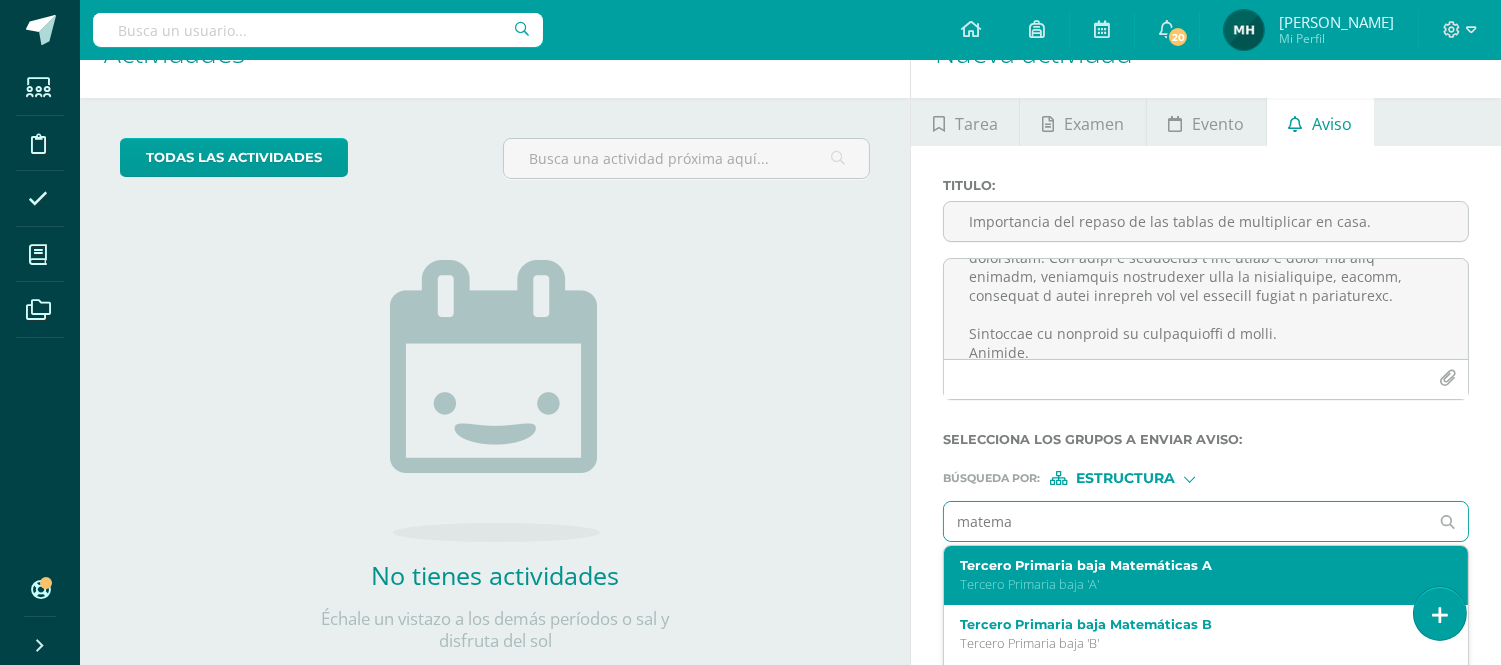 click on "Tercero Primaria baja Matemáticas A" at bounding box center [1195, 565] 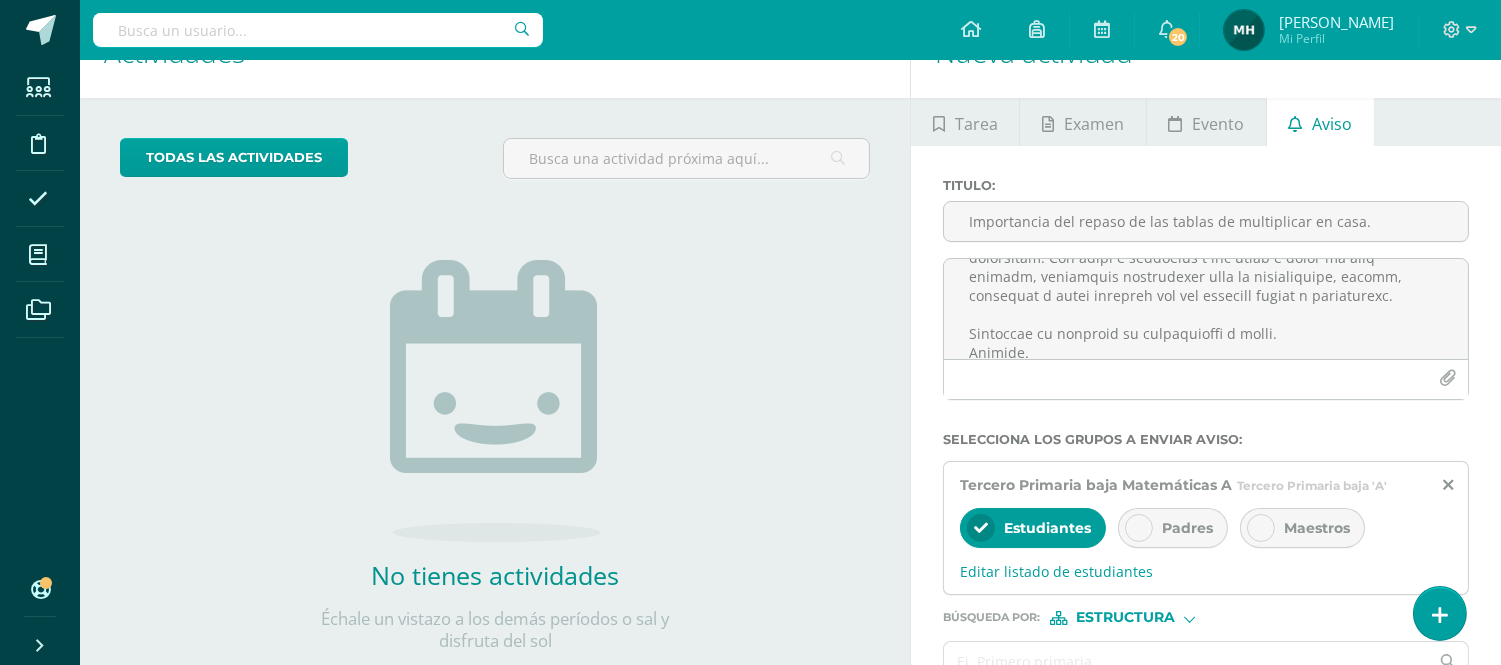 click on "Padres" at bounding box center [1173, 528] 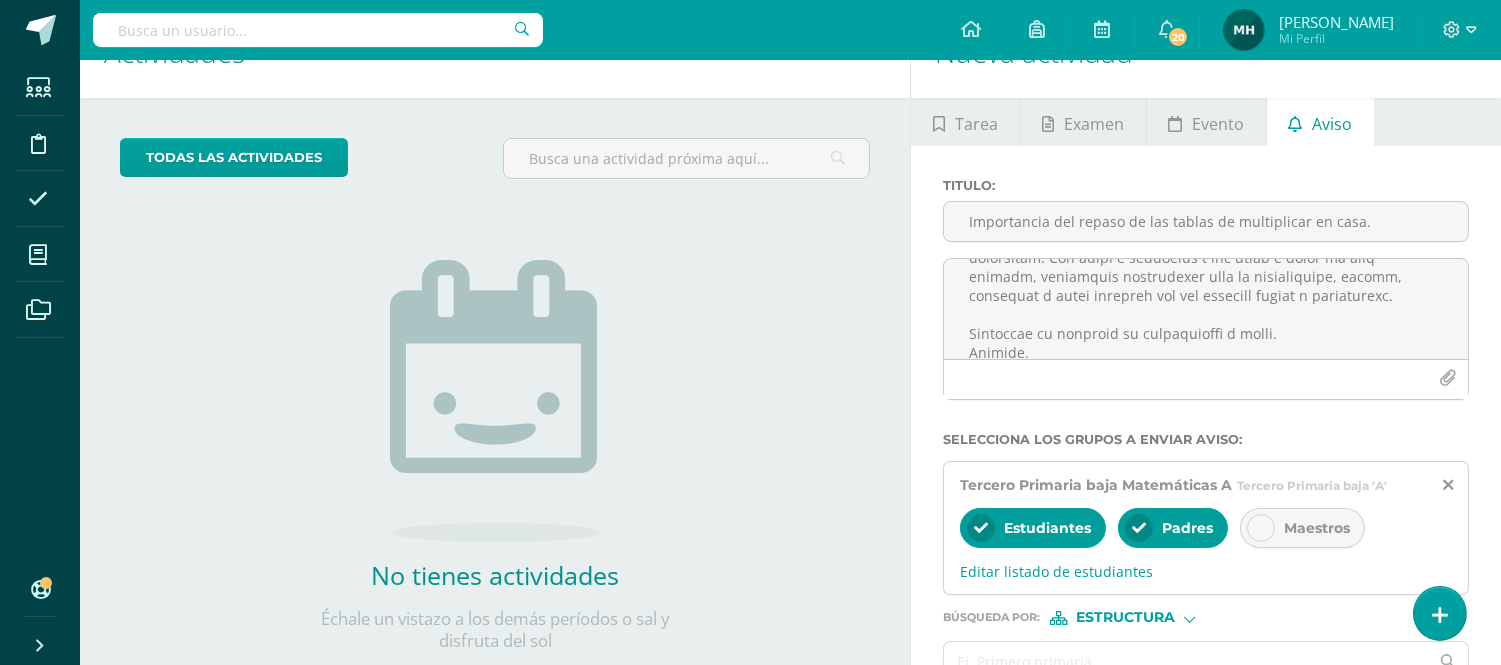click on "Maestros" at bounding box center (1302, 528) 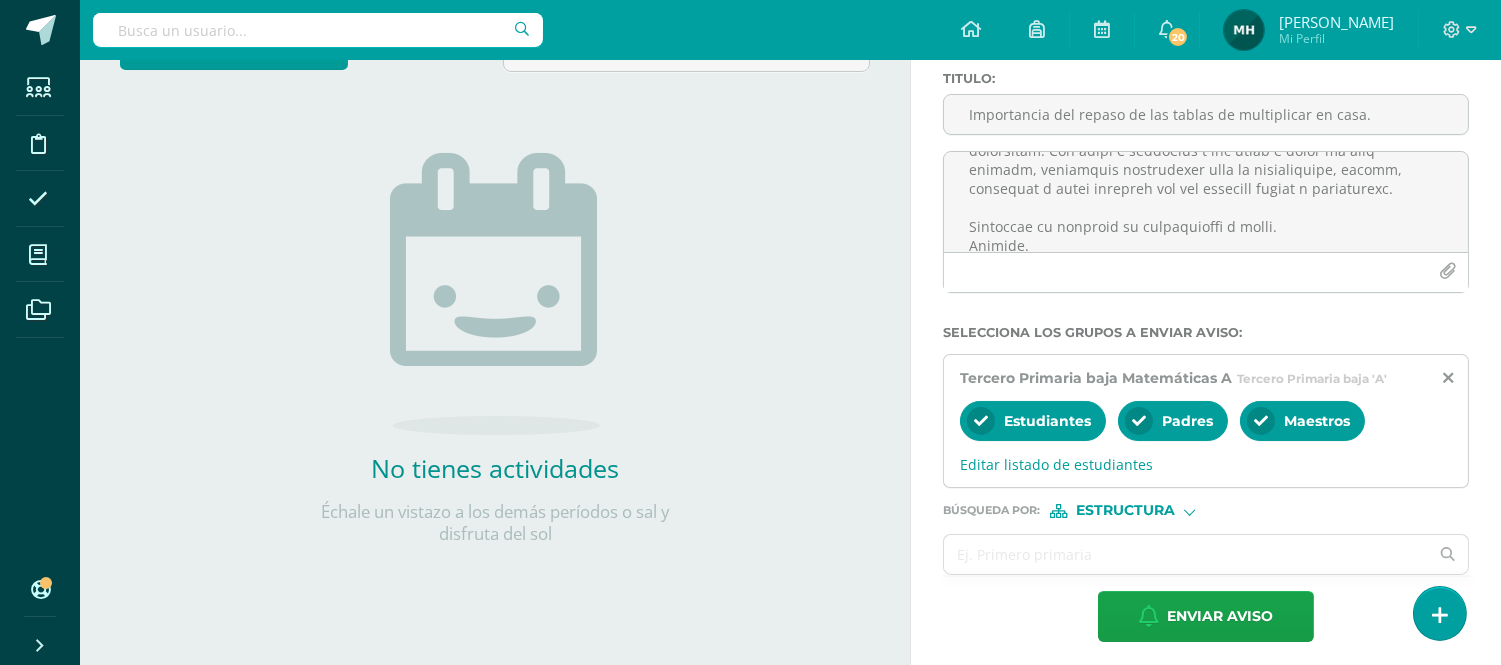 scroll, scrollTop: 170, scrollLeft: 0, axis: vertical 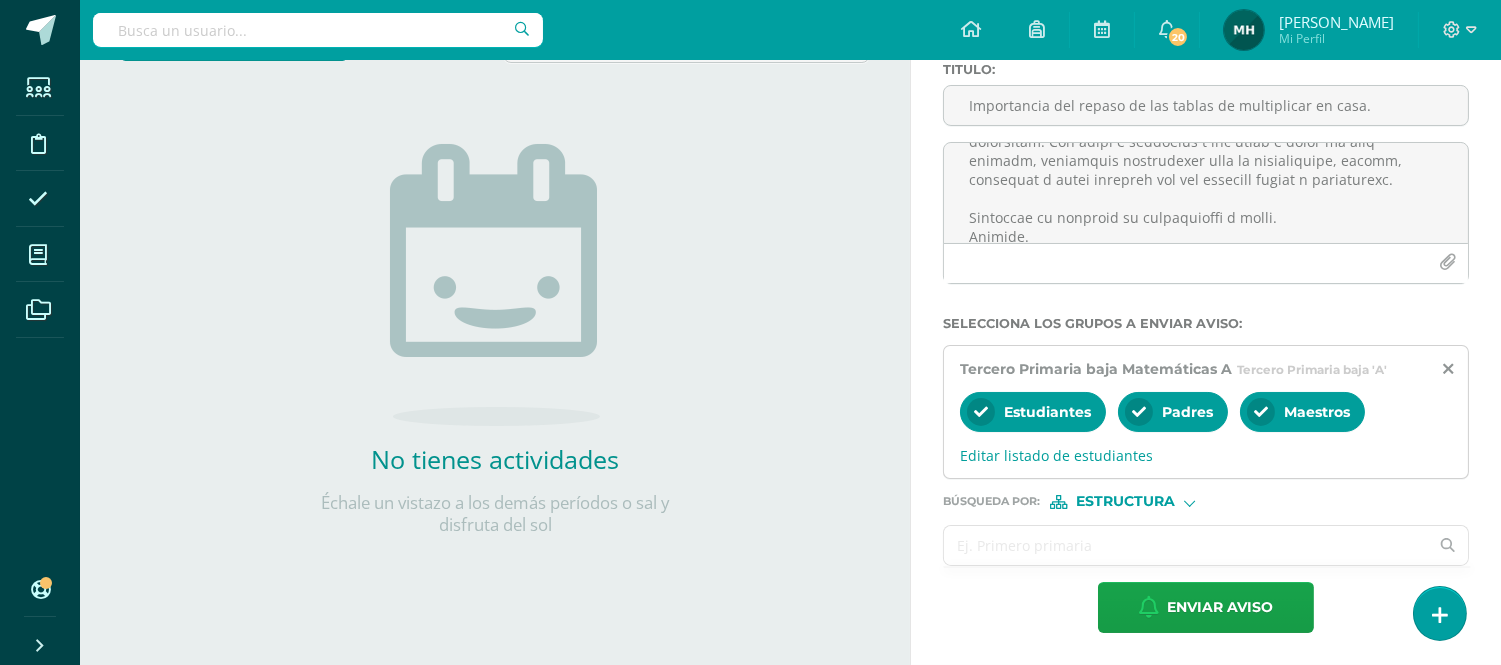 click at bounding box center (1186, 545) 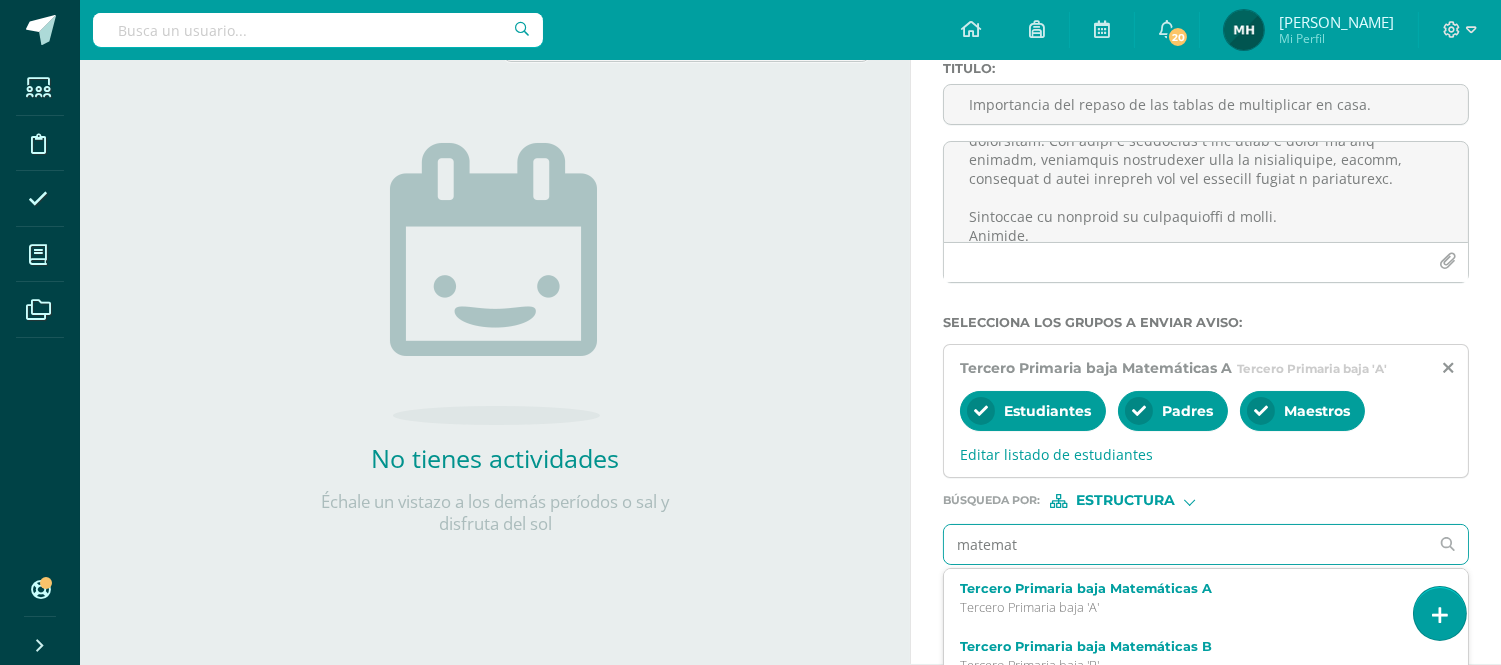 type on "matemati" 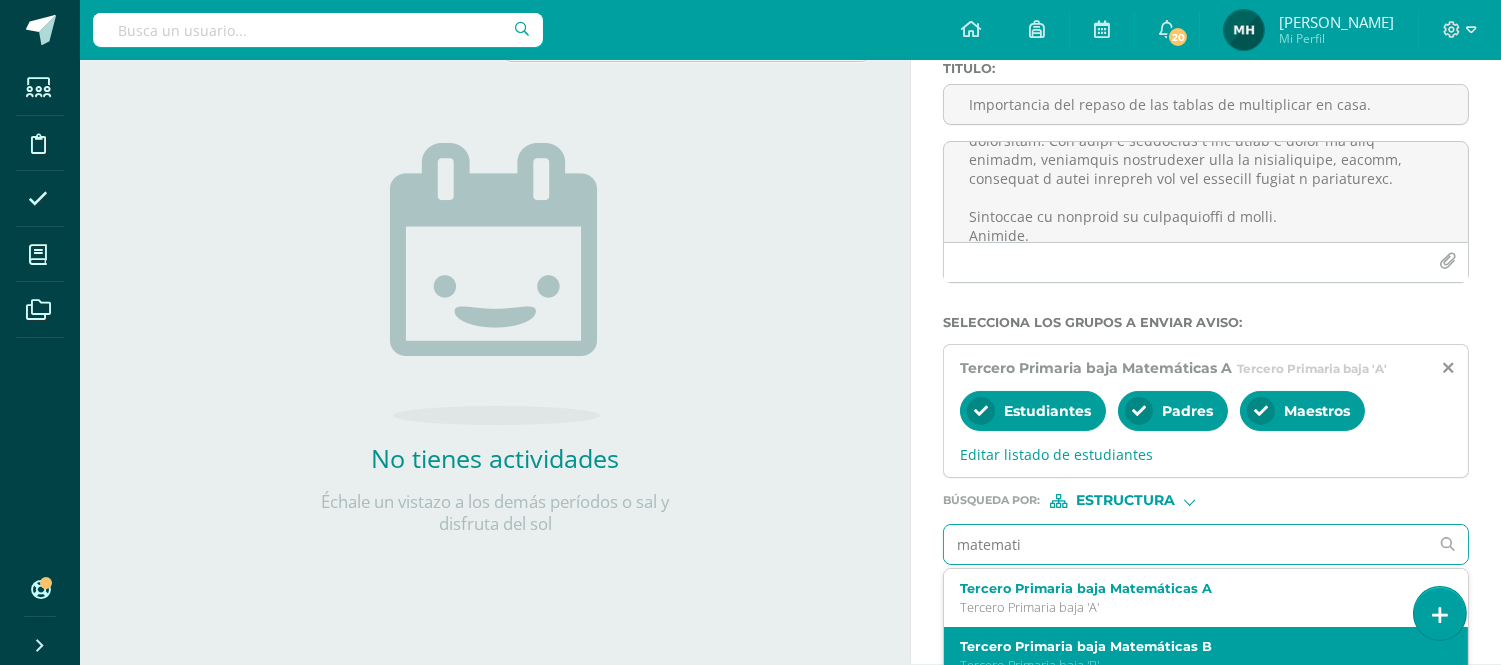 click on "Tercero Primaria baja Matemáticas B" at bounding box center [1195, 646] 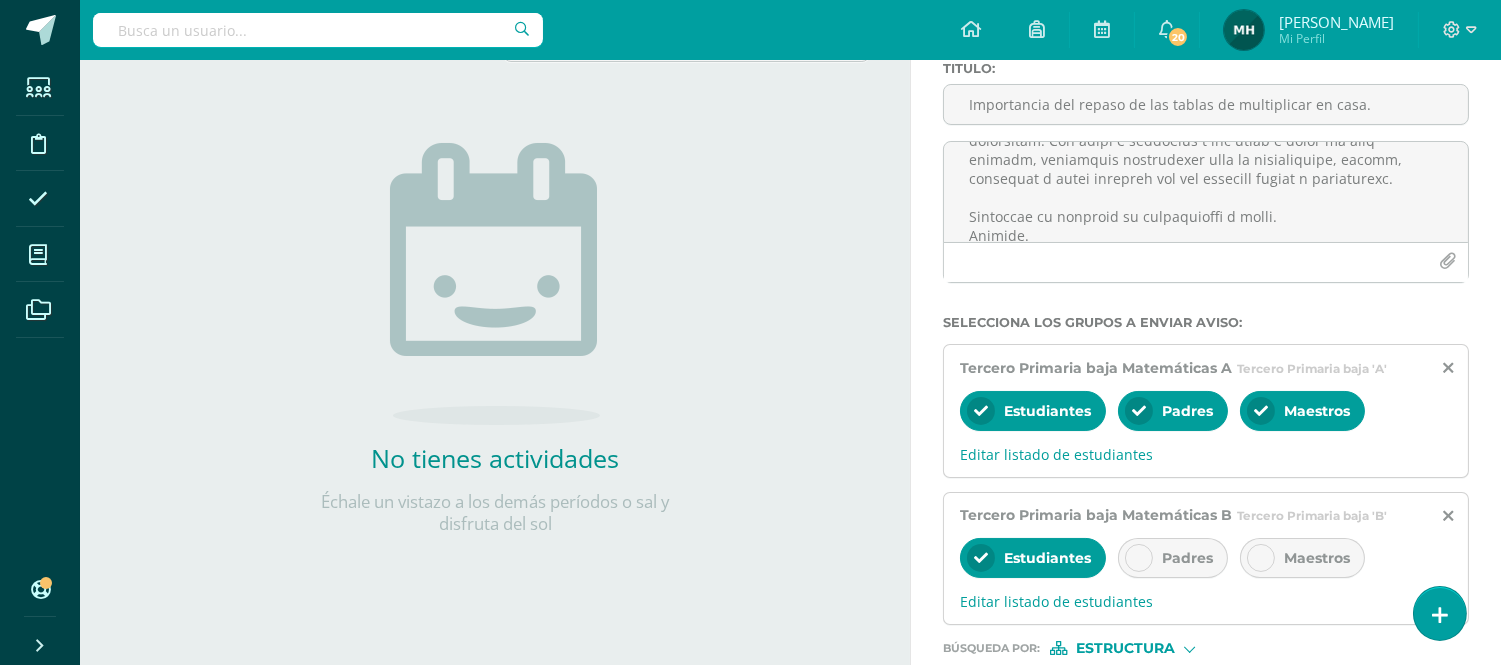 click at bounding box center (1139, 558) 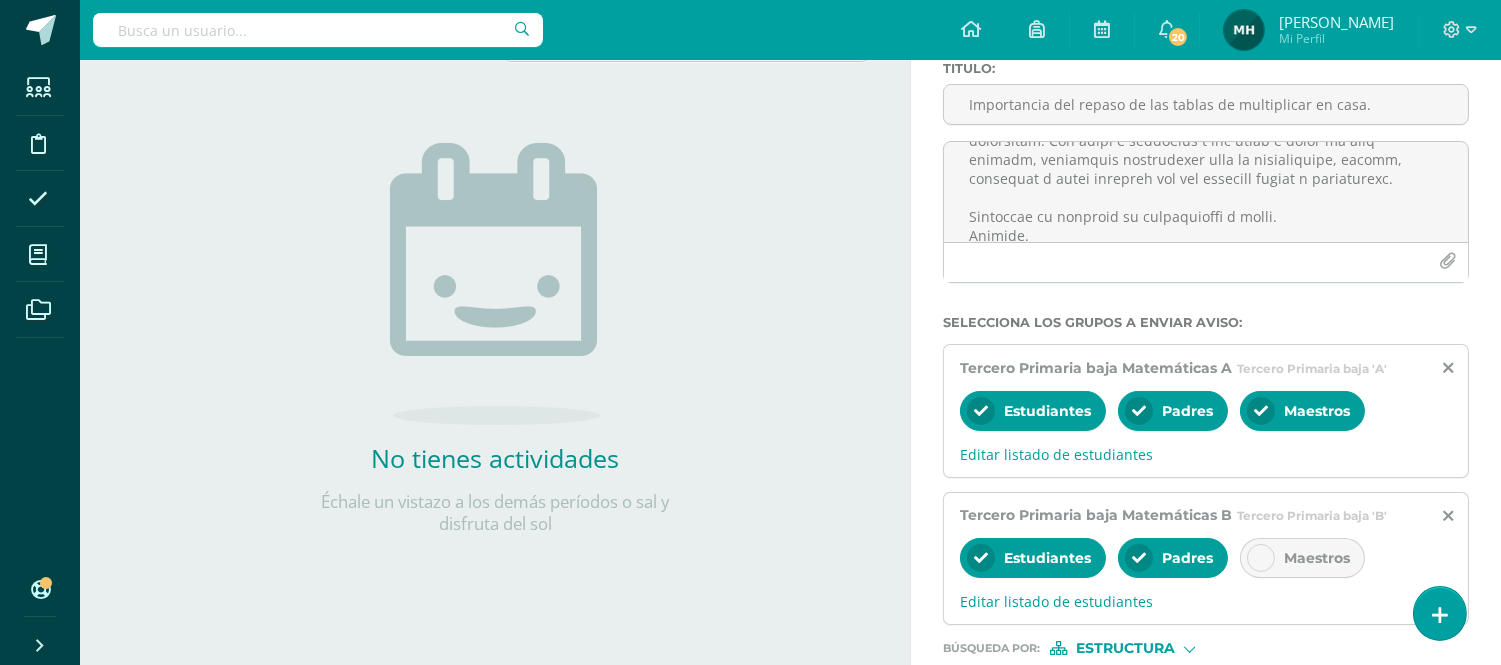 click on "Maestros" at bounding box center [1317, 558] 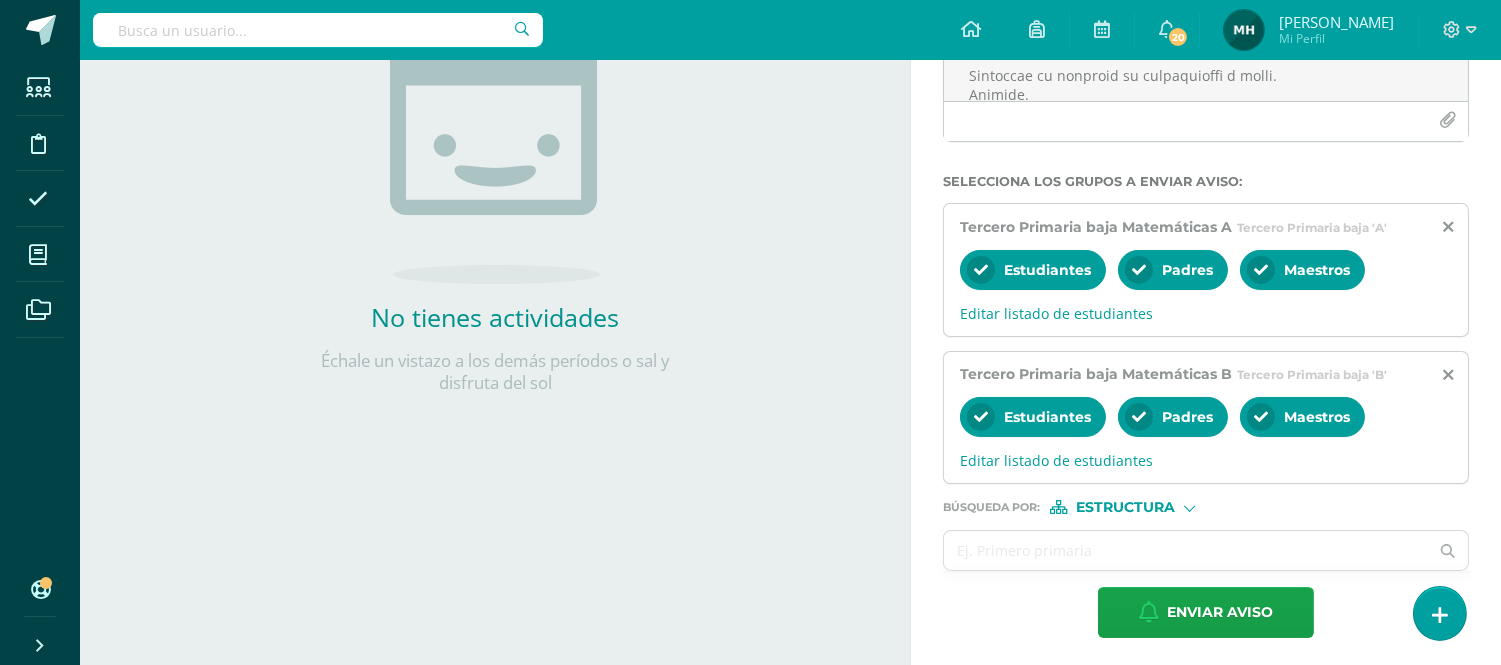 scroll, scrollTop: 317, scrollLeft: 0, axis: vertical 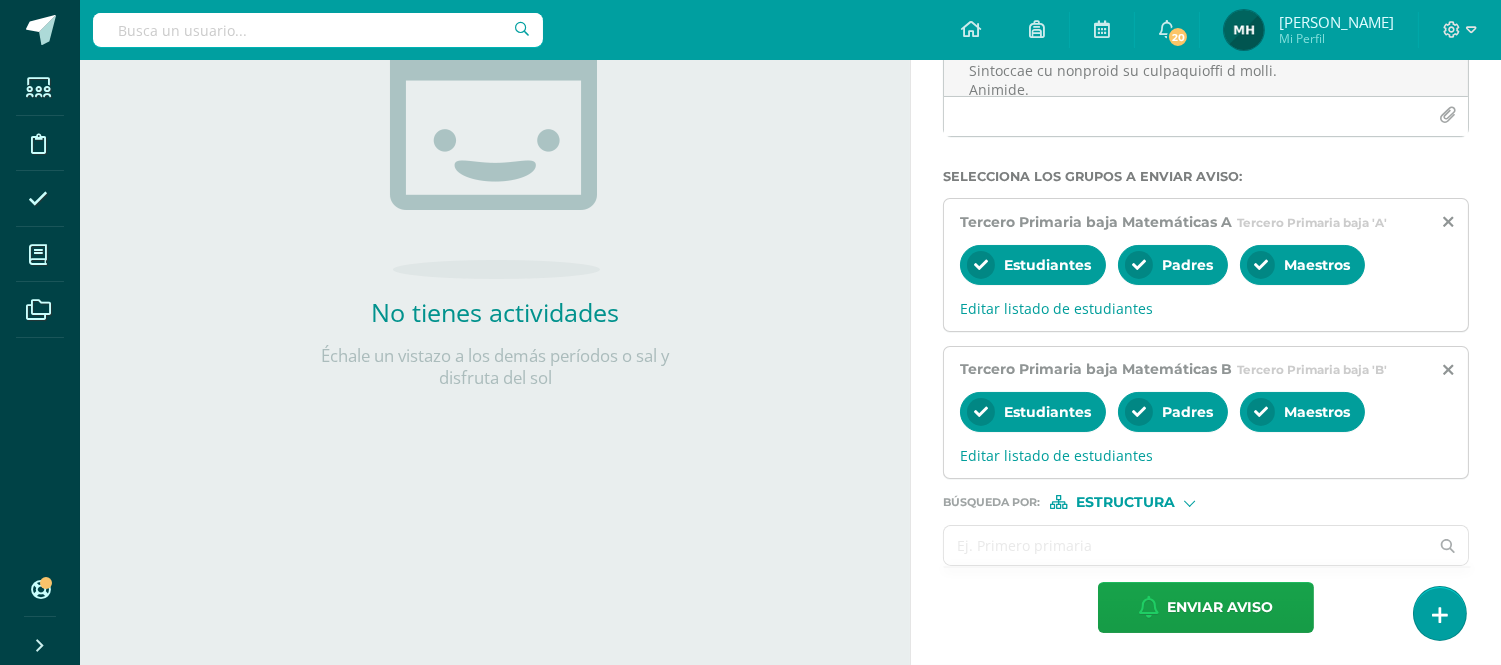 click at bounding box center [1186, 545] 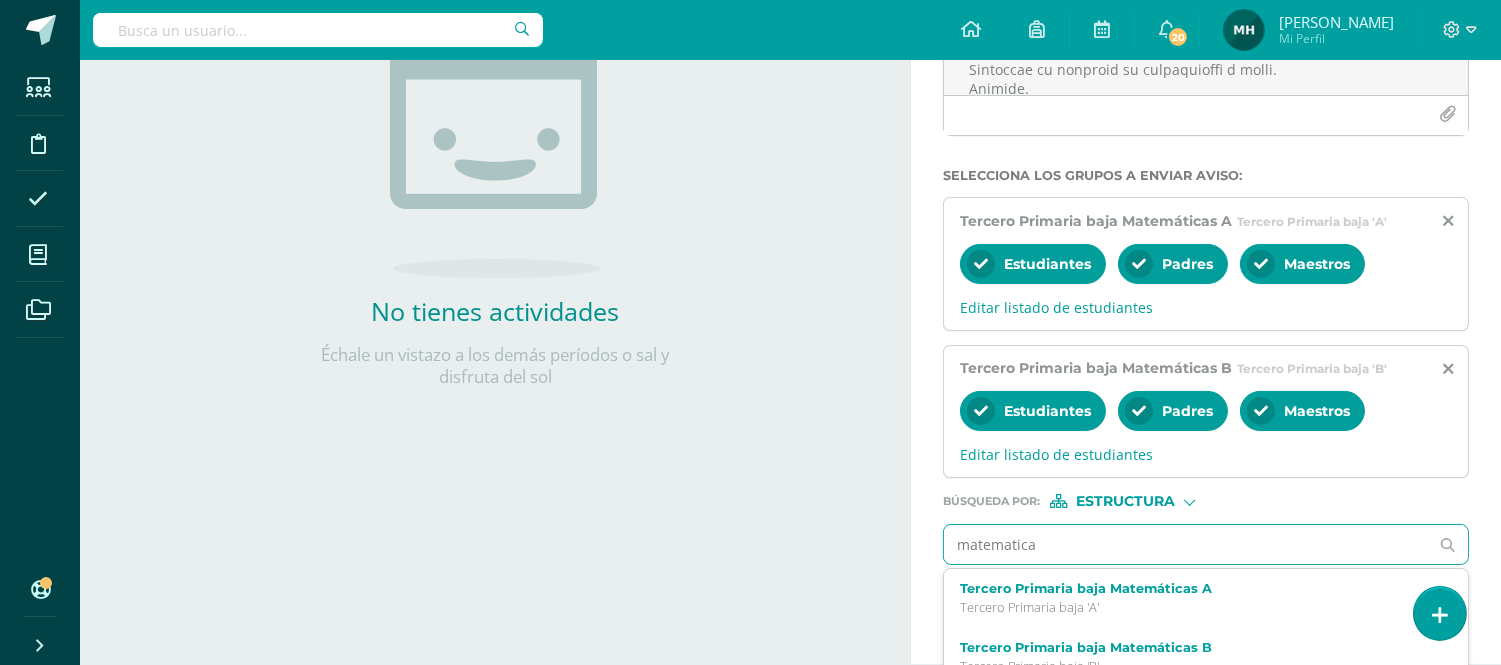 scroll, scrollTop: 341, scrollLeft: 0, axis: vertical 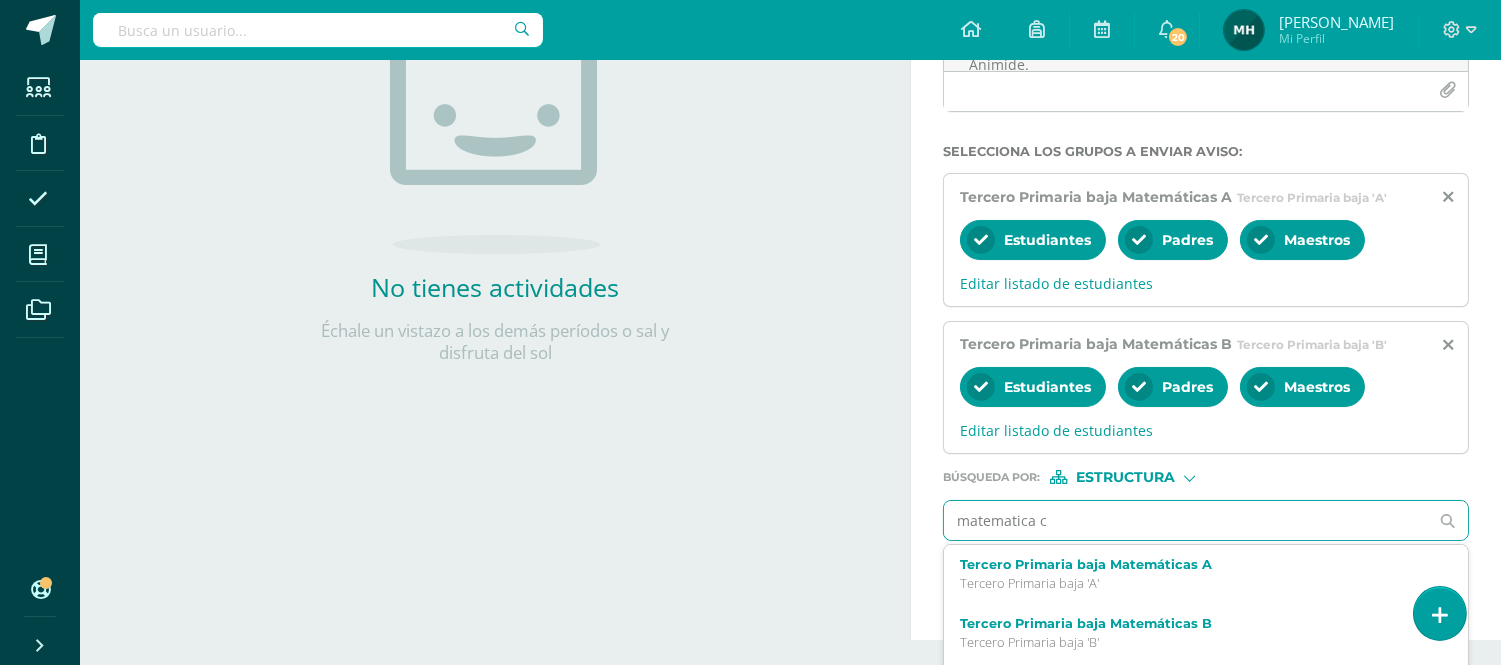 type on "matematica cu" 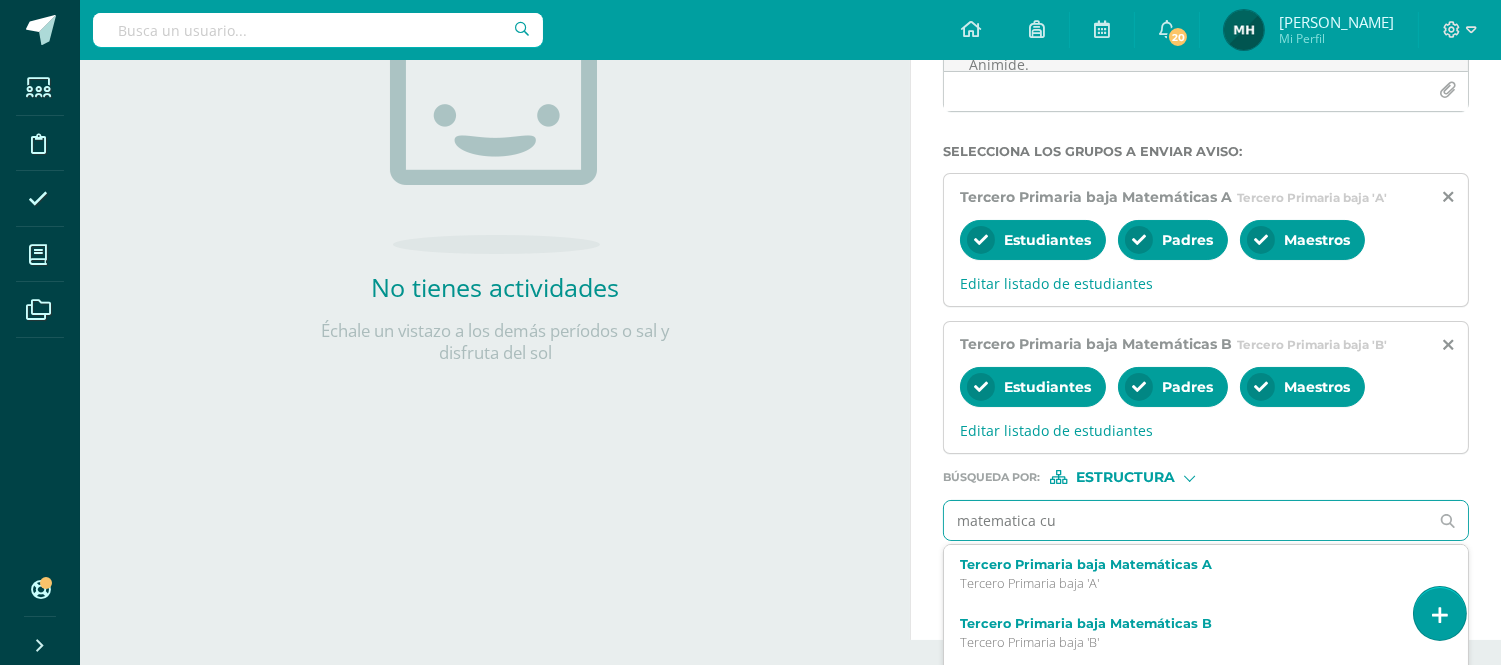 scroll, scrollTop: 155, scrollLeft: 0, axis: vertical 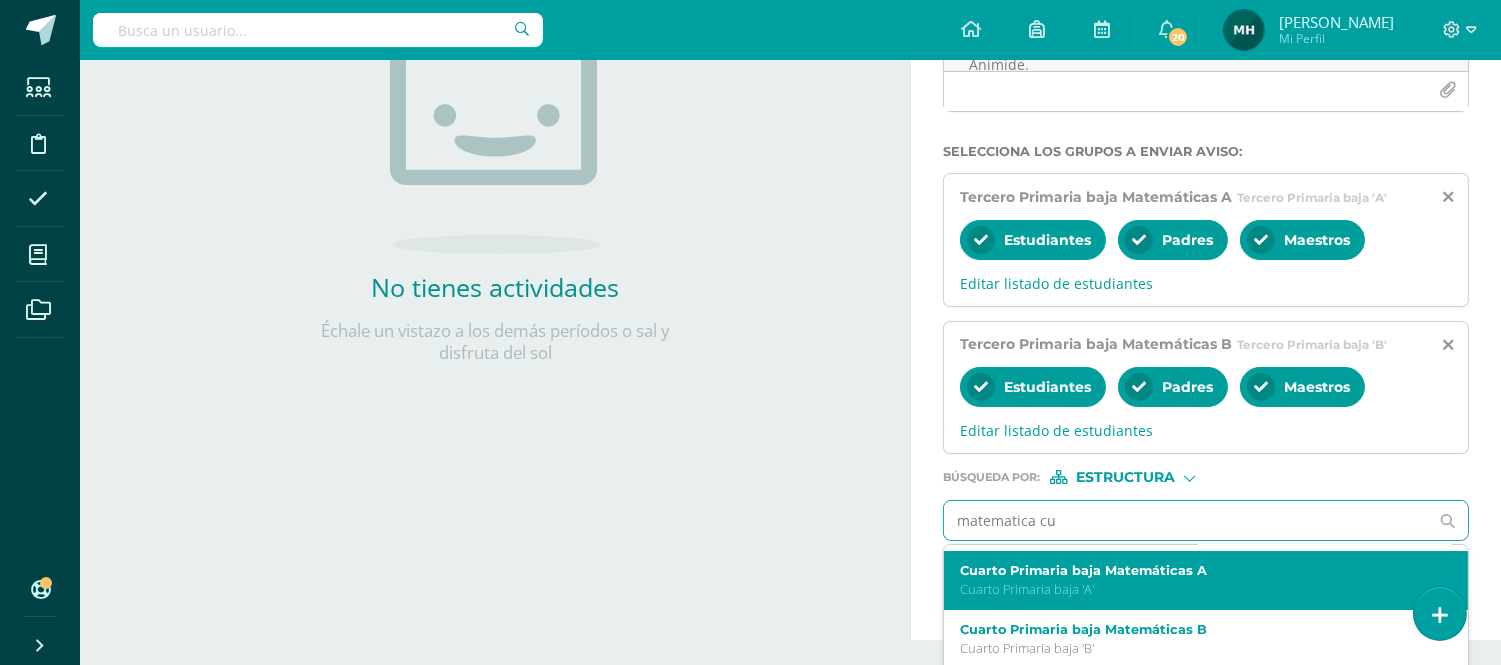 click on "Cuarto Primaria baja Matemáticas A" at bounding box center (1195, 570) 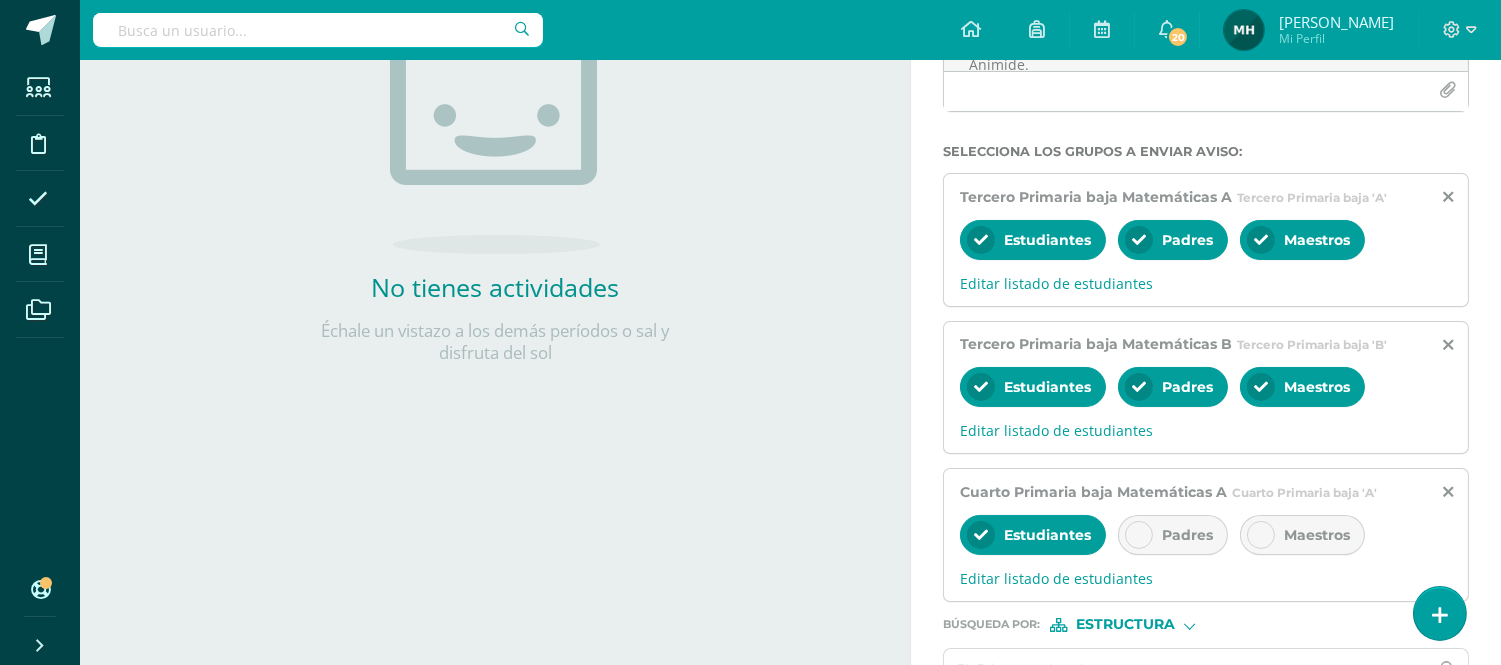 scroll, scrollTop: 0, scrollLeft: 0, axis: both 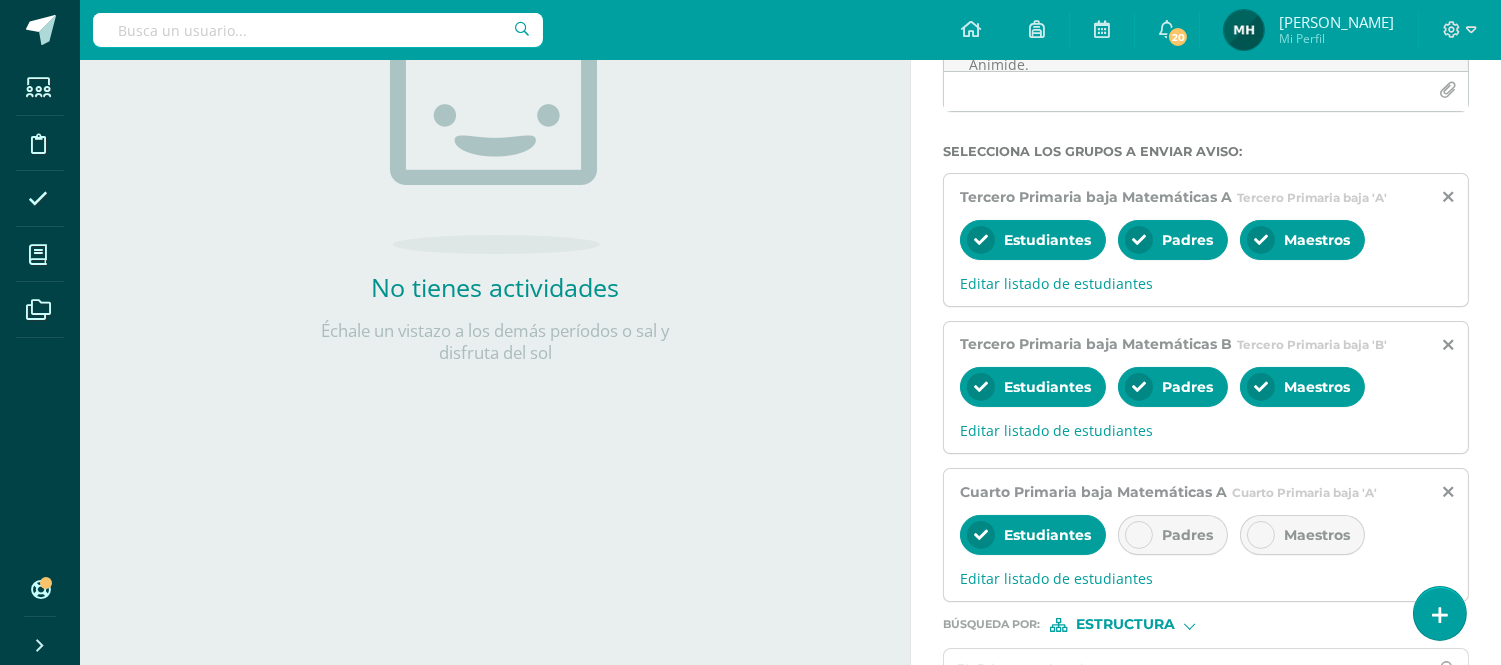 click on "Estudiantes Padres Maestros" at bounding box center [1206, 537] 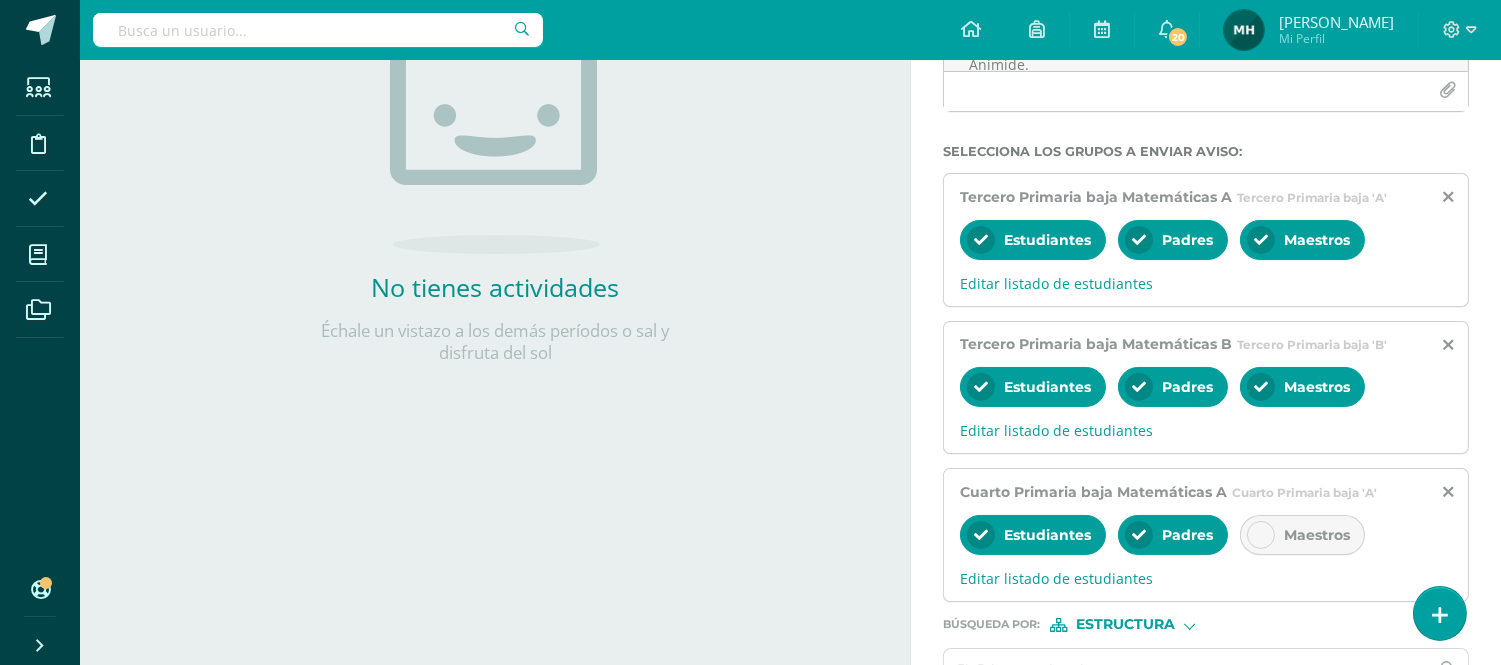 click at bounding box center (1261, 535) 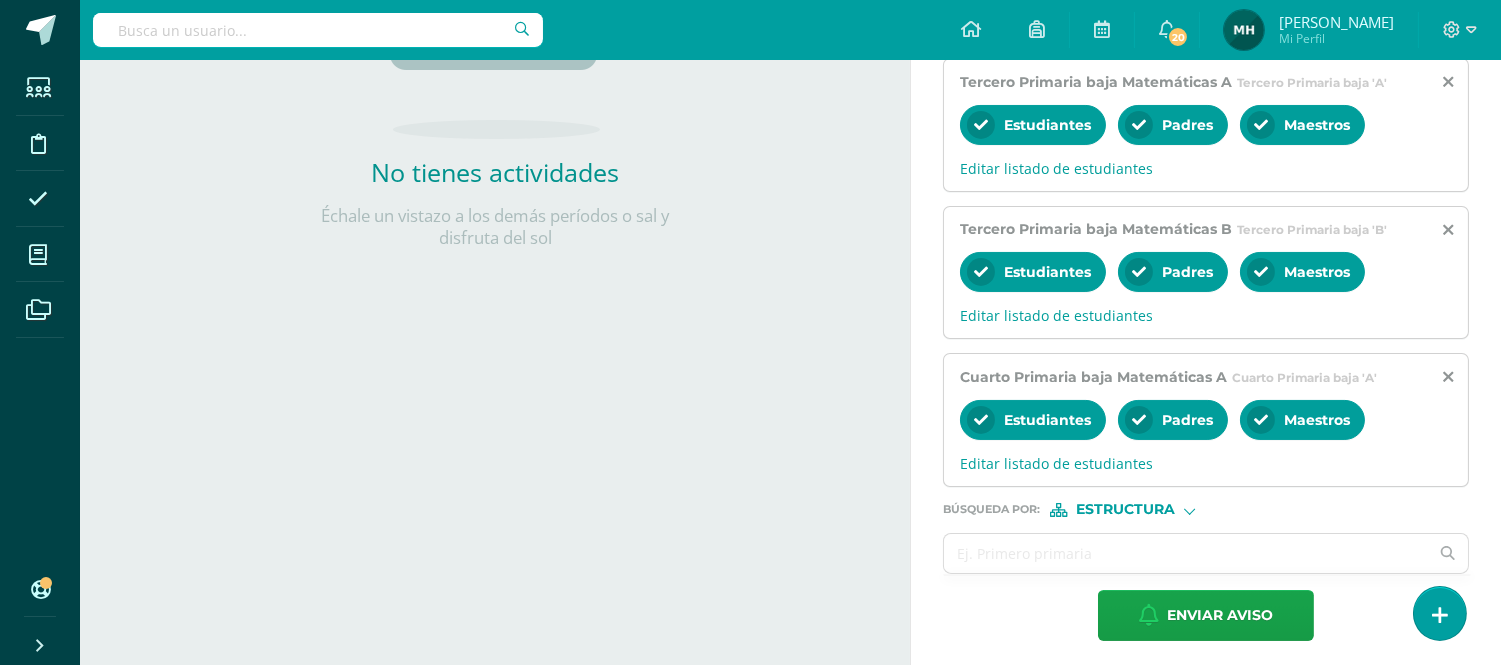 scroll, scrollTop: 465, scrollLeft: 0, axis: vertical 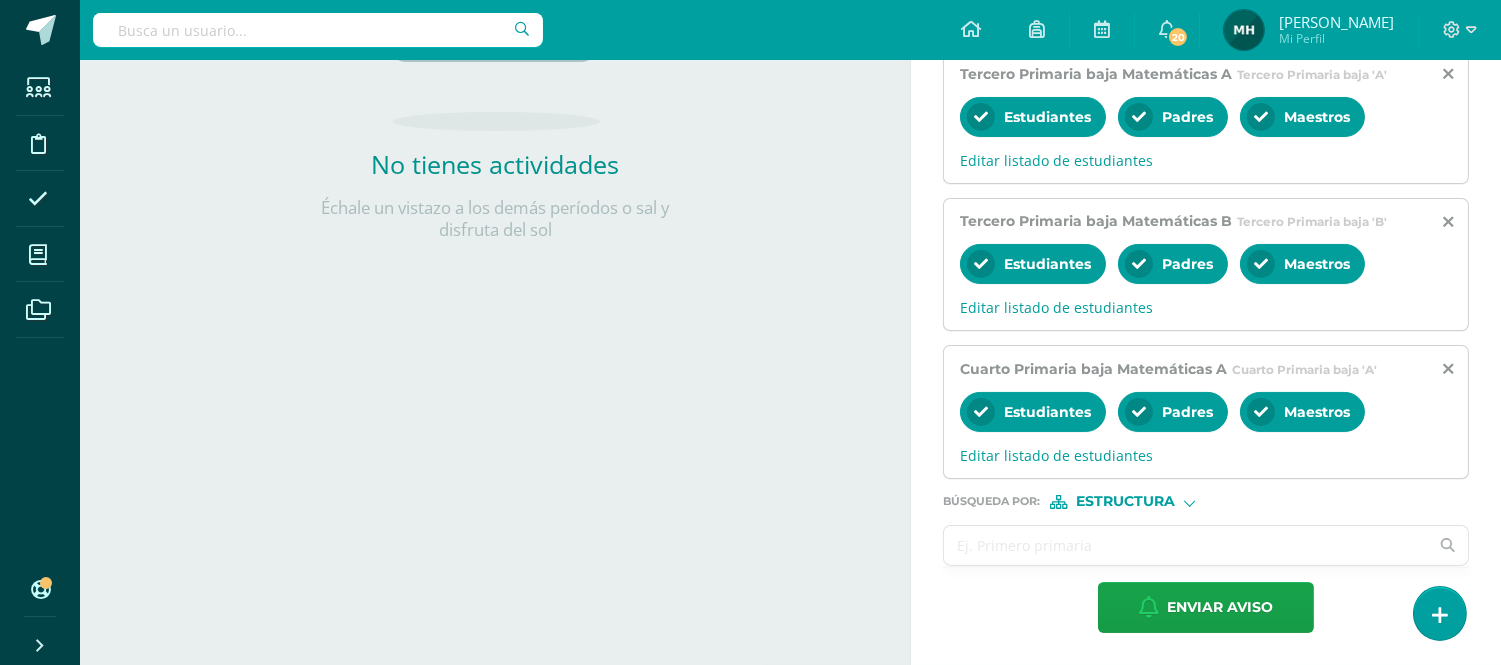 click at bounding box center (1186, 545) 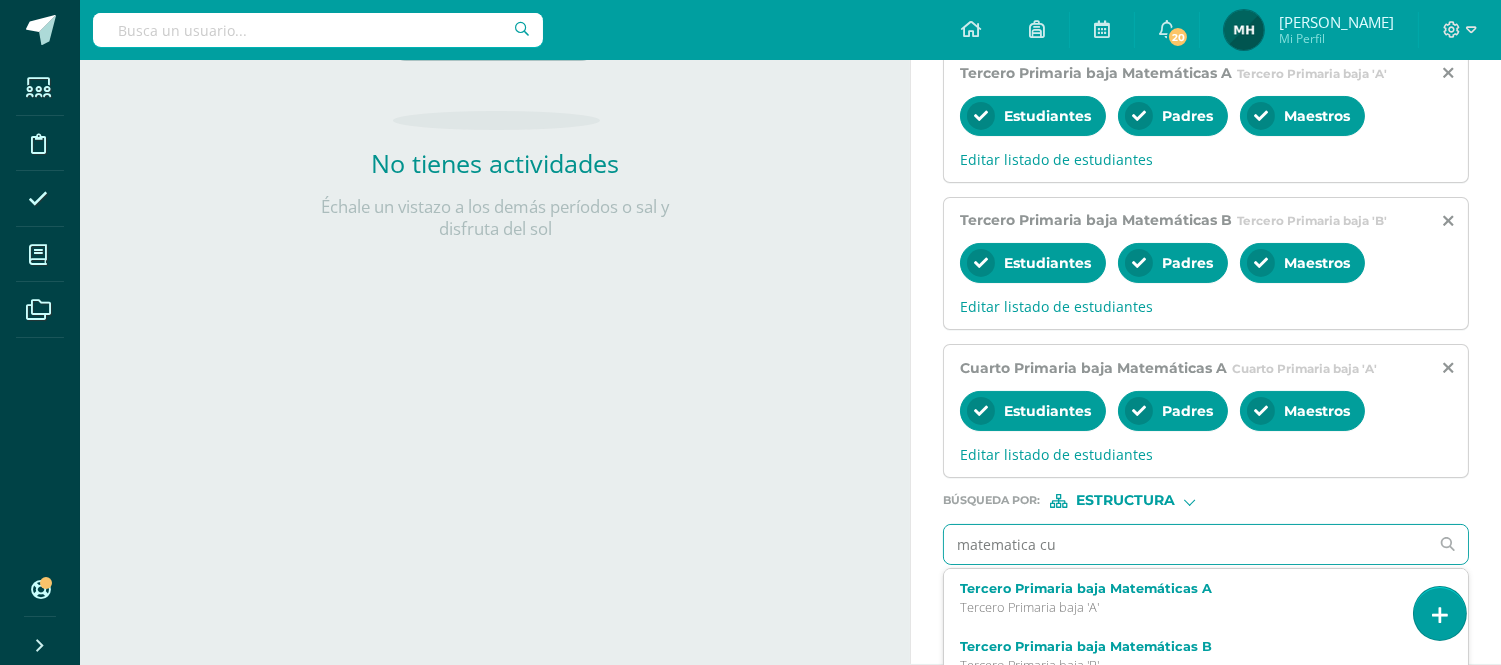 type on "matematica cua" 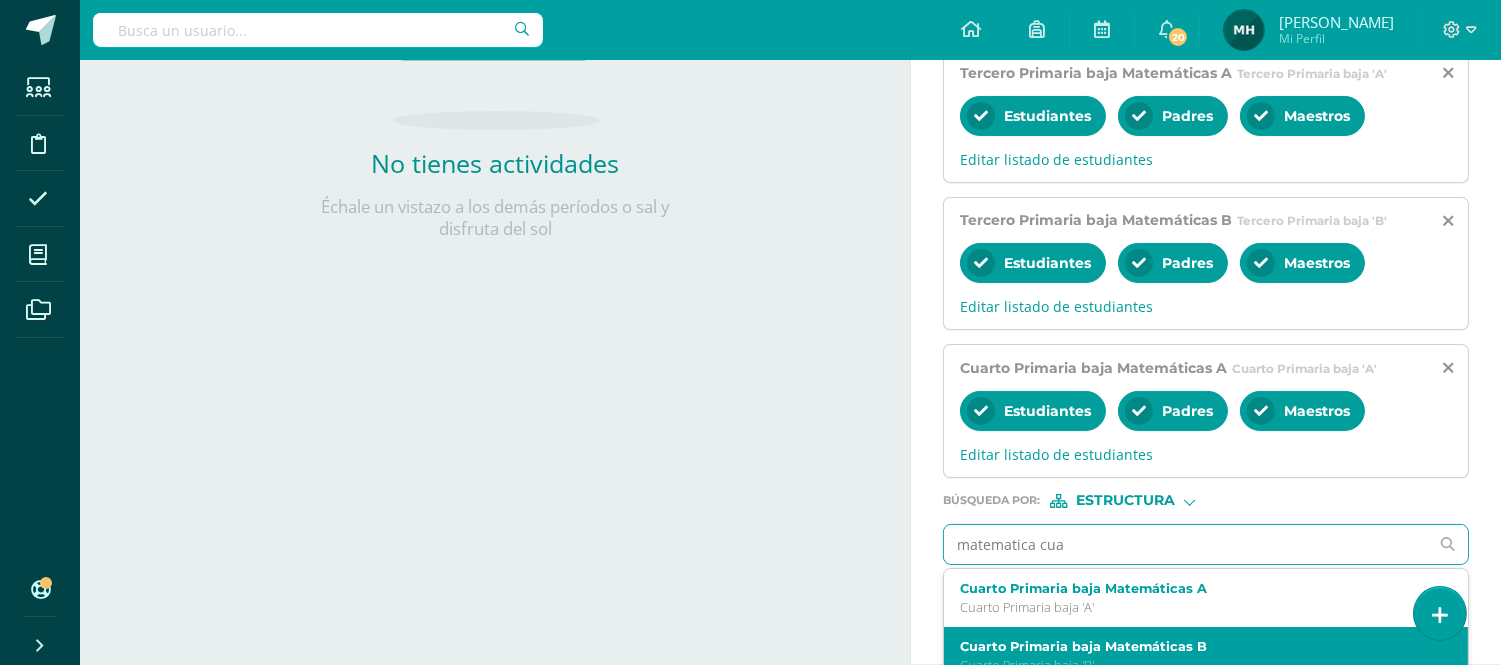 click on "Cuarto Primaria baja Matemáticas B Cuarto Primaria baja 'B'" at bounding box center (1206, 656) 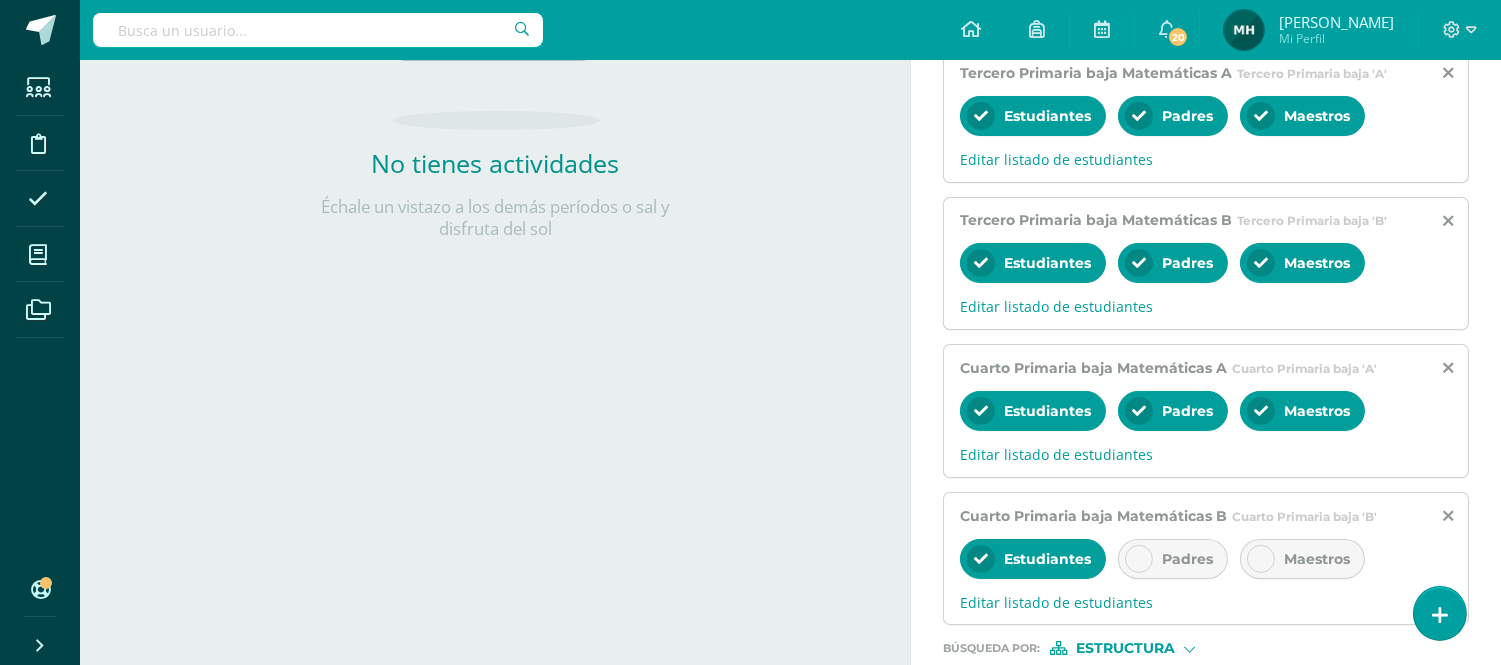 click on "Padres" at bounding box center (1187, 559) 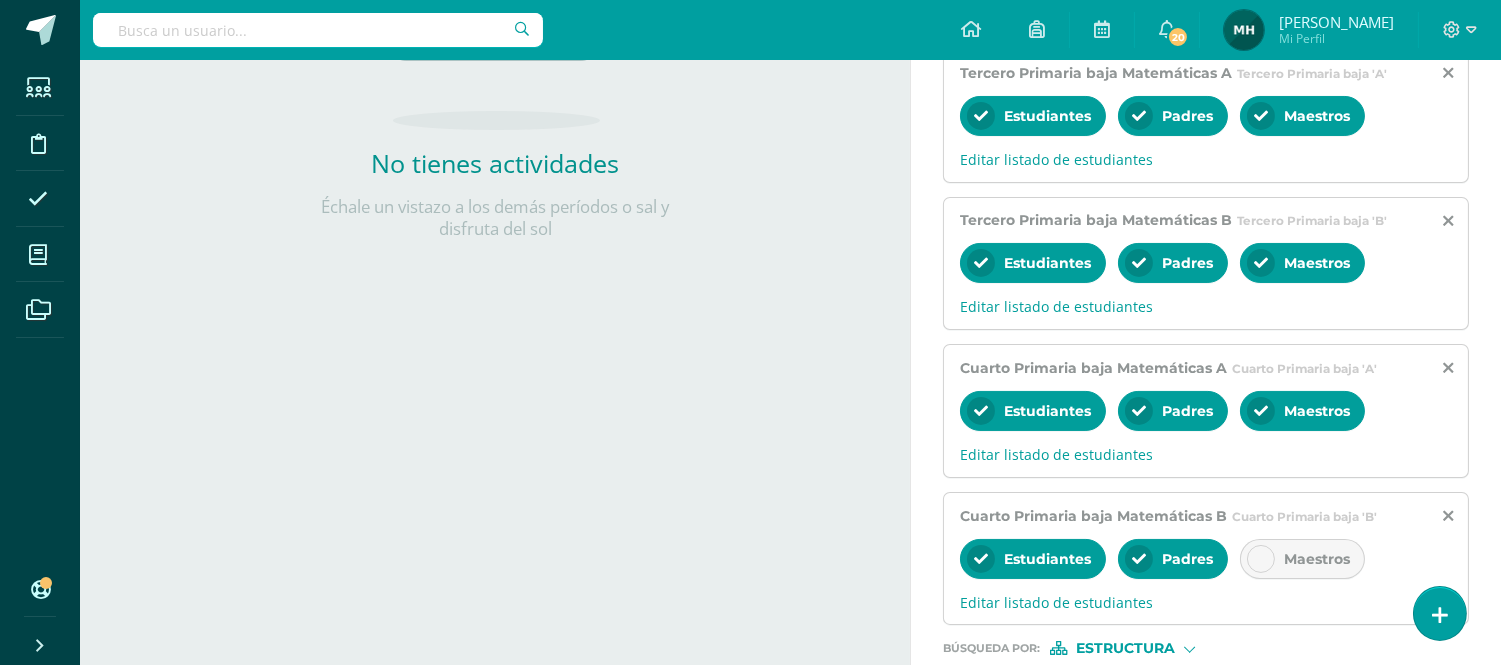 click on "Maestros" at bounding box center [1317, 559] 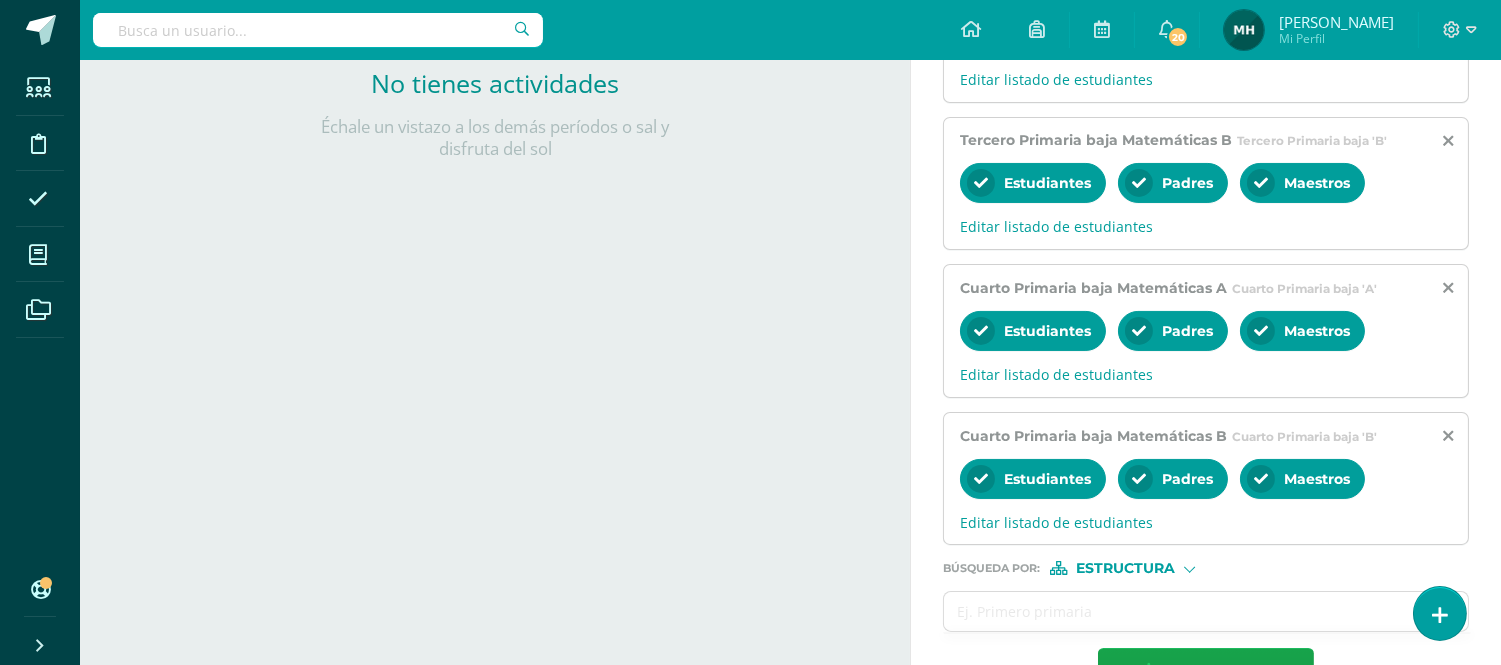 scroll, scrollTop: 613, scrollLeft: 0, axis: vertical 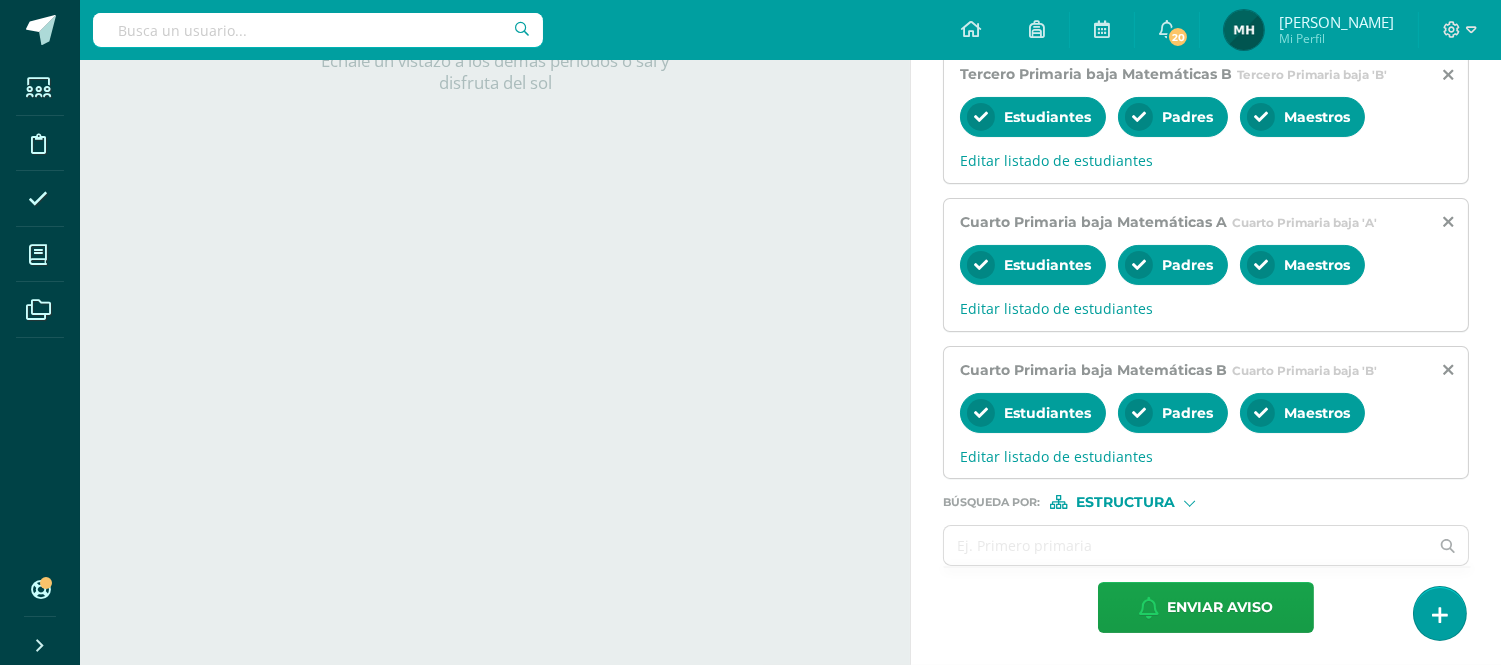 click on "Estructura" at bounding box center (1125, 502) 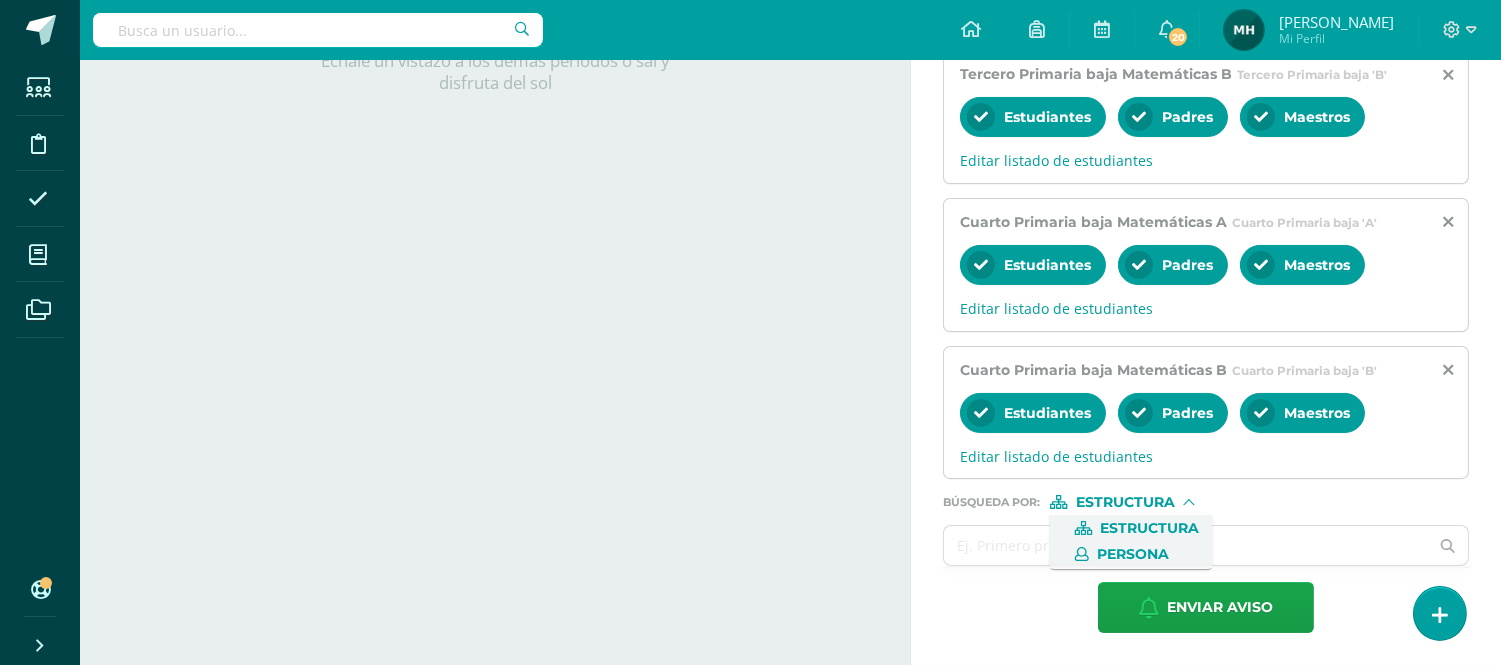 click on "Persona" at bounding box center [1133, 554] 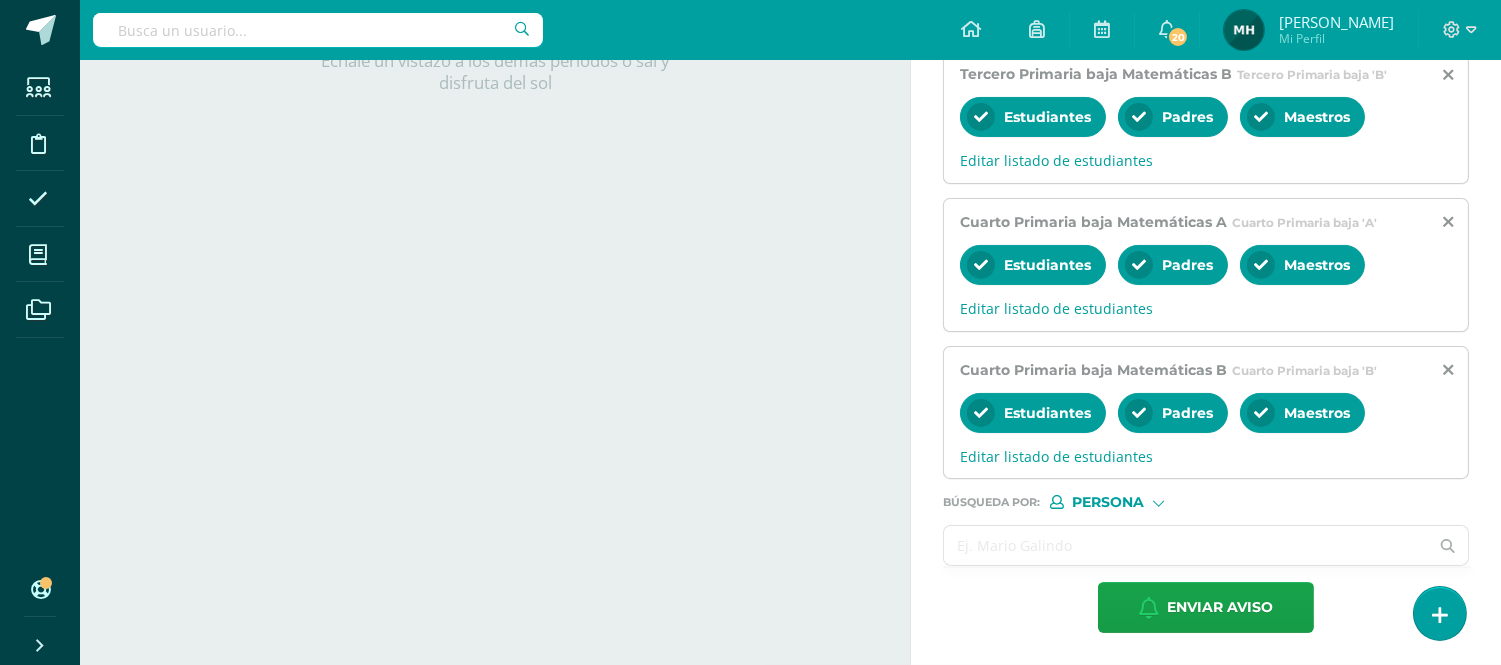 click at bounding box center [1186, 545] 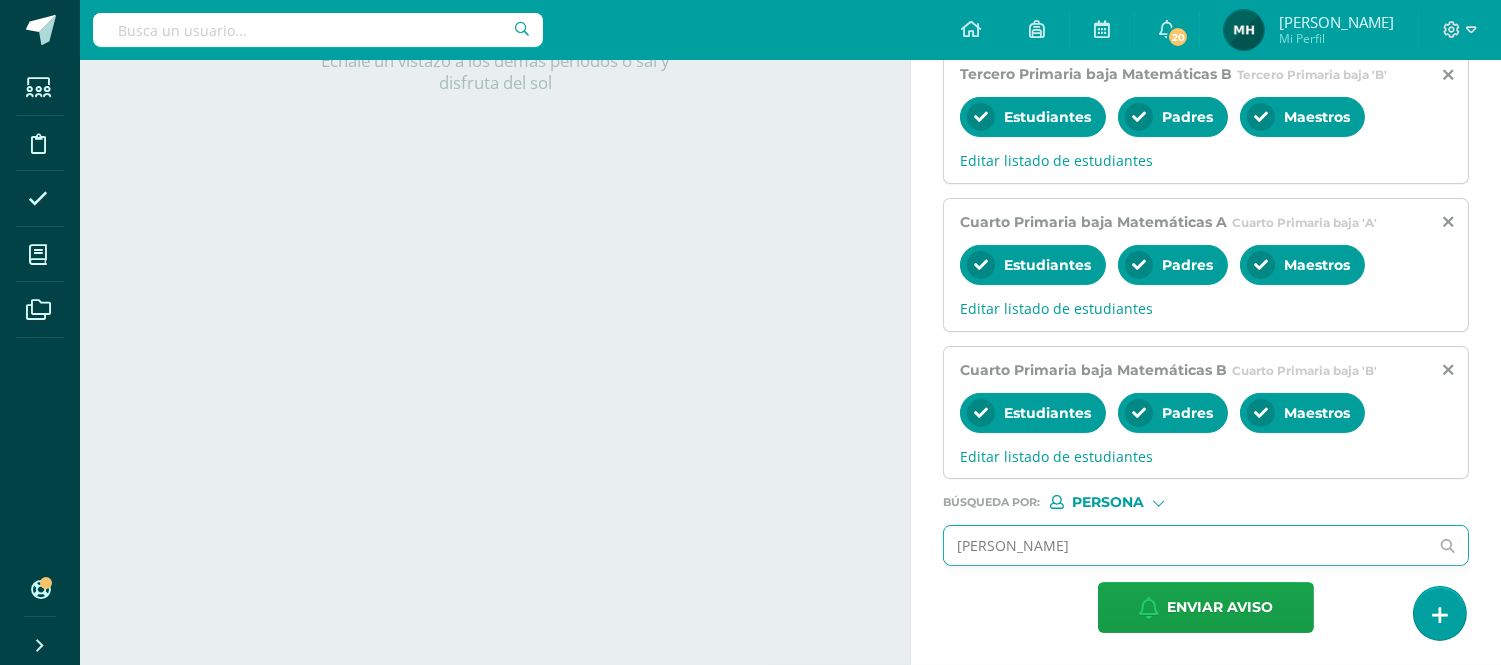 type on "[PERSON_NAME]" 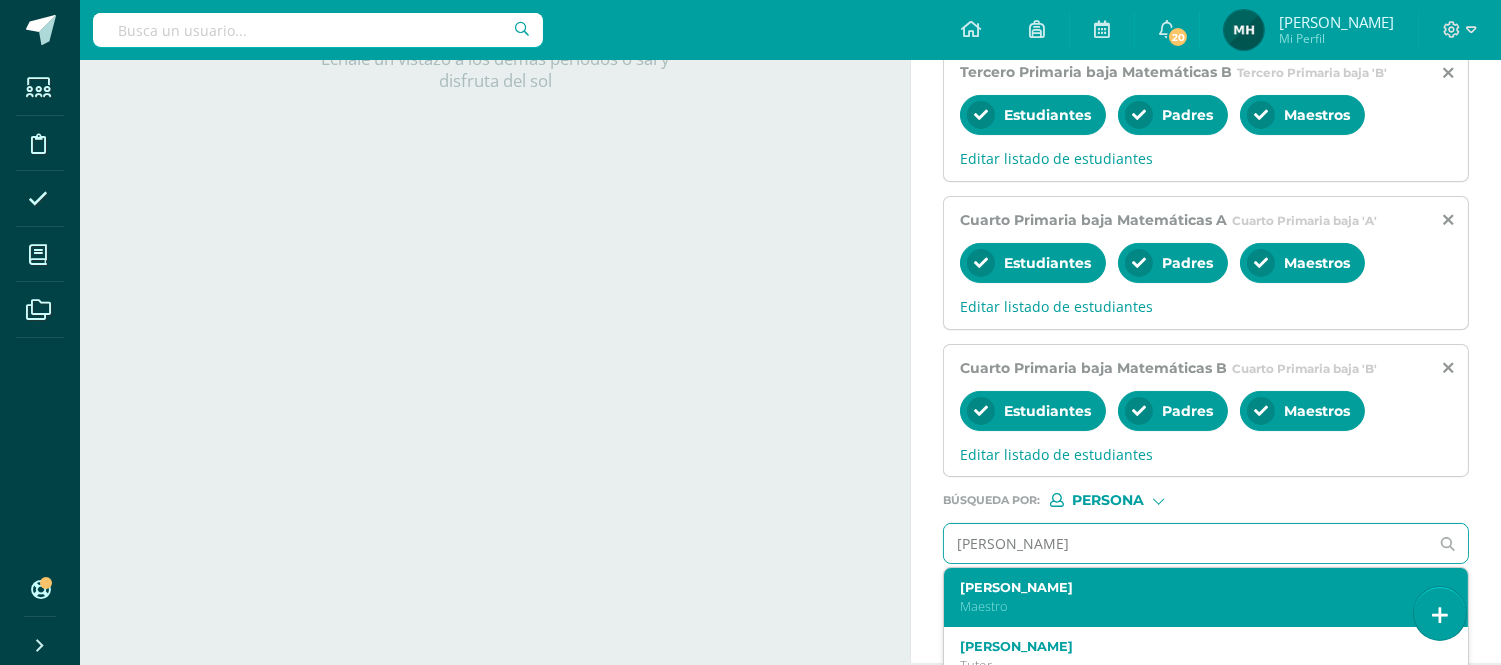 click on "[PERSON_NAME]" at bounding box center [1195, 587] 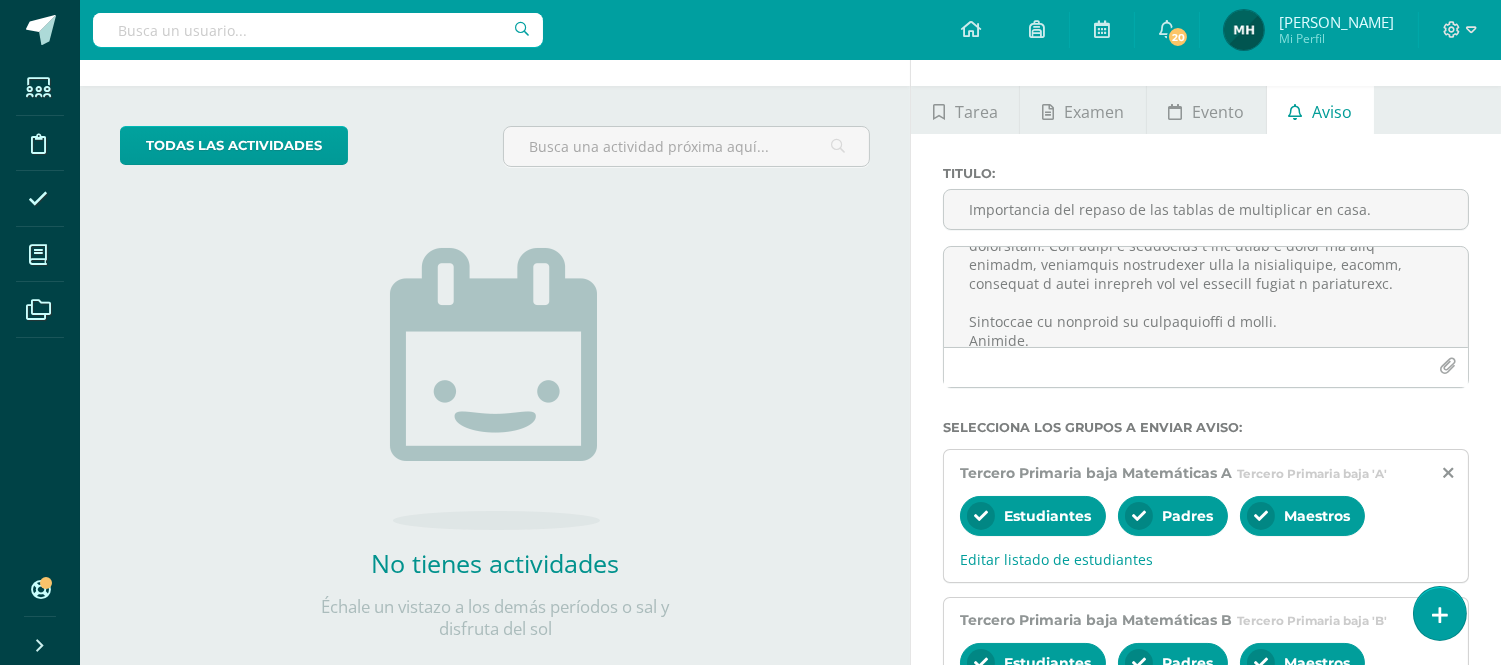 scroll, scrollTop: 20, scrollLeft: 0, axis: vertical 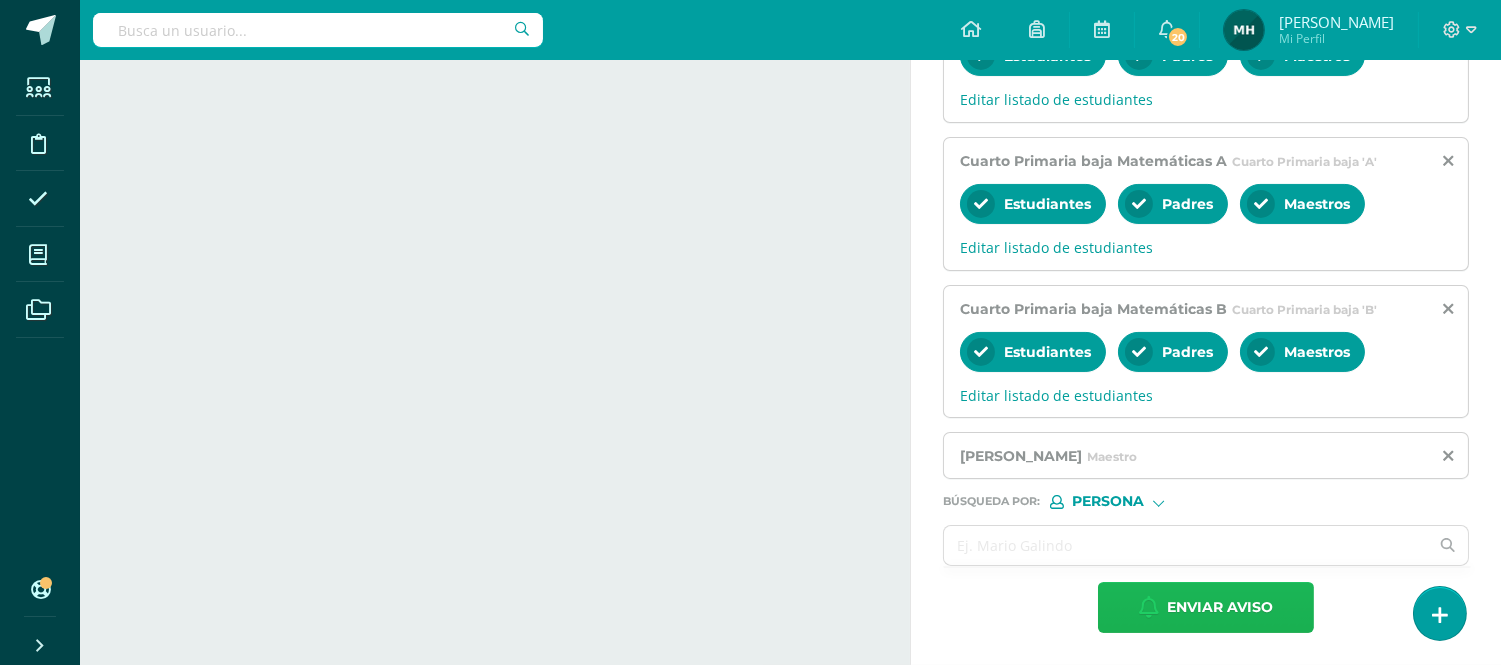click on "Enviar aviso" at bounding box center [1220, 607] 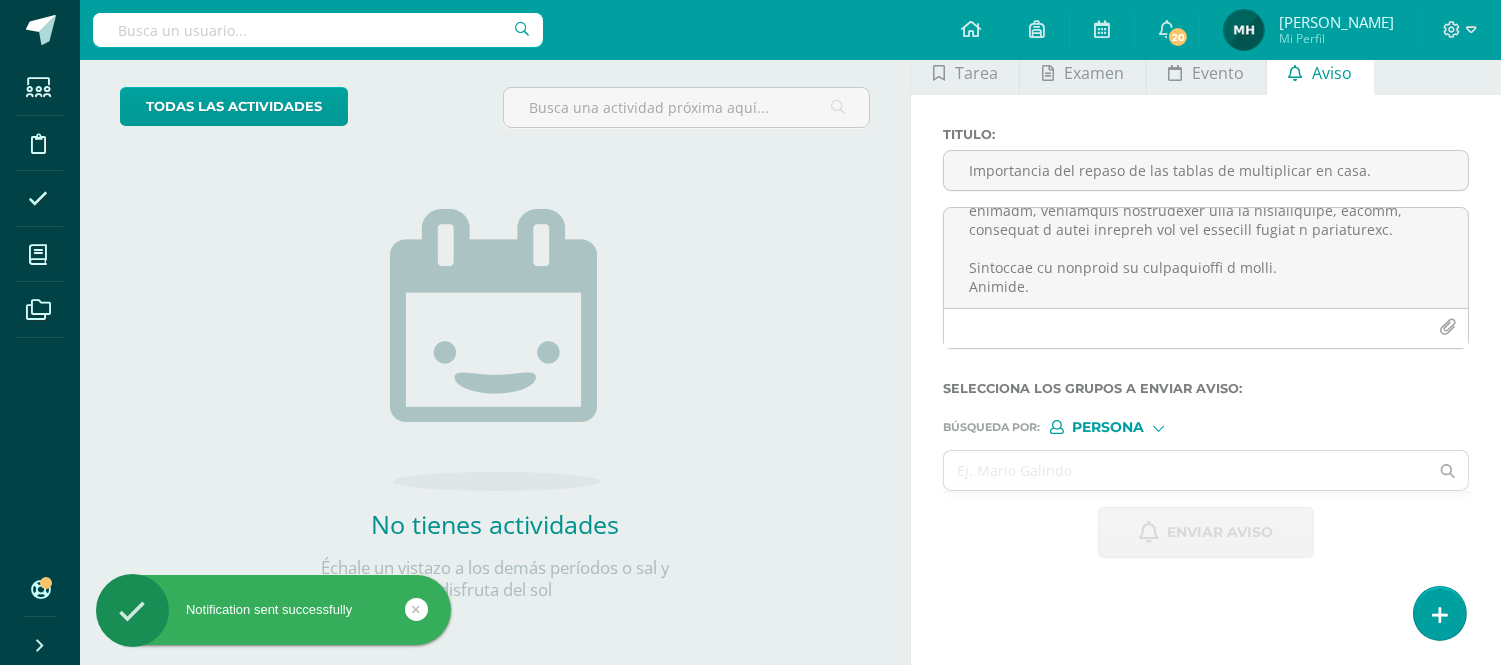 scroll, scrollTop: 103, scrollLeft: 0, axis: vertical 